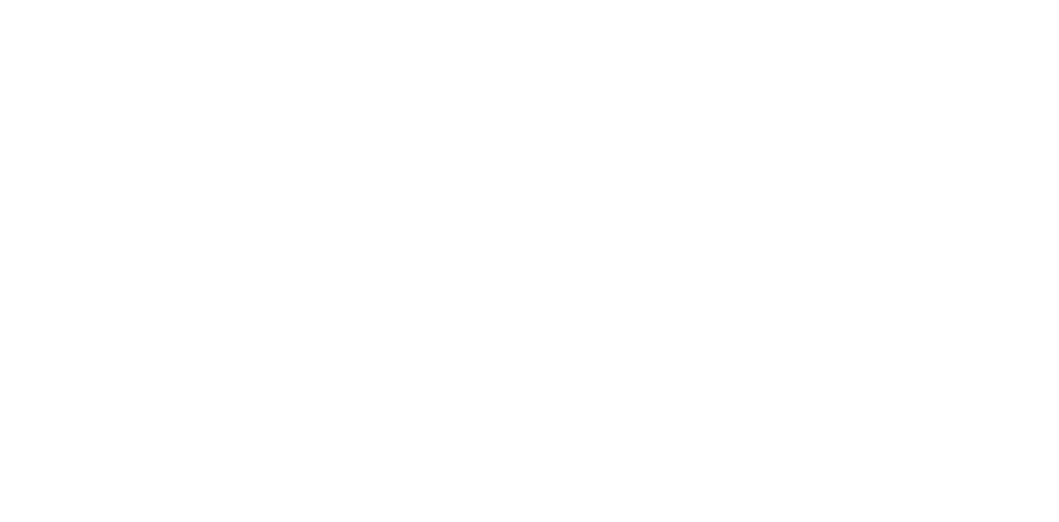 scroll, scrollTop: 0, scrollLeft: 0, axis: both 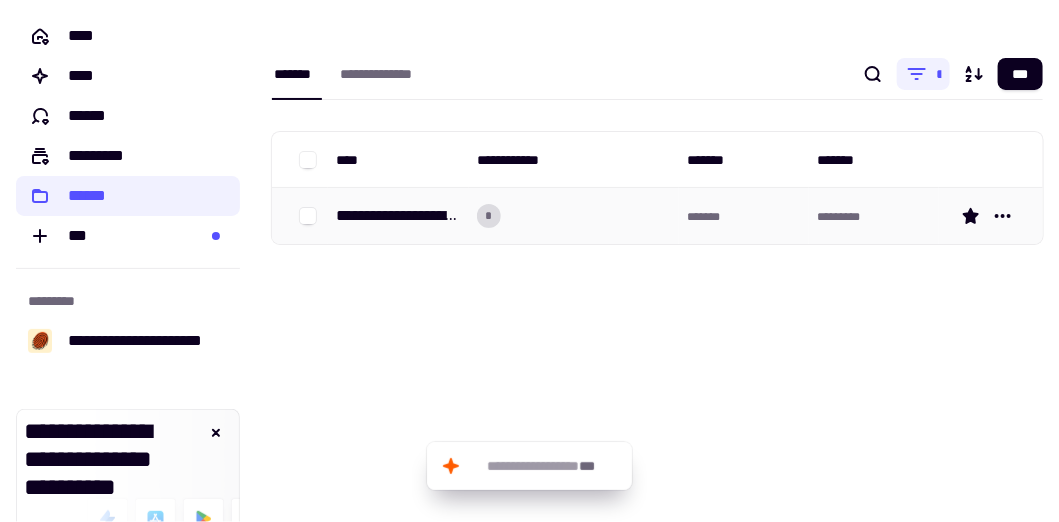 click on "*" at bounding box center (574, 216) 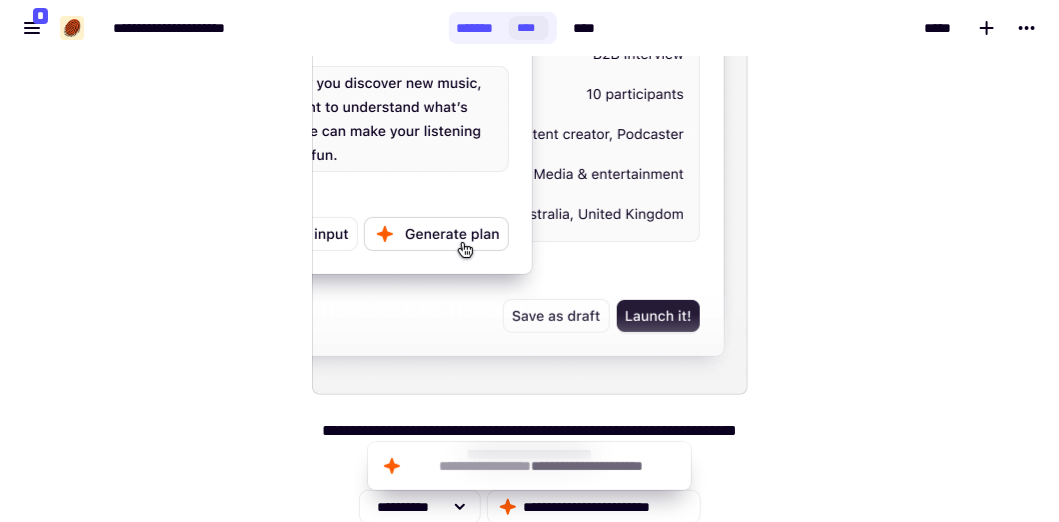 scroll, scrollTop: 0, scrollLeft: 0, axis: both 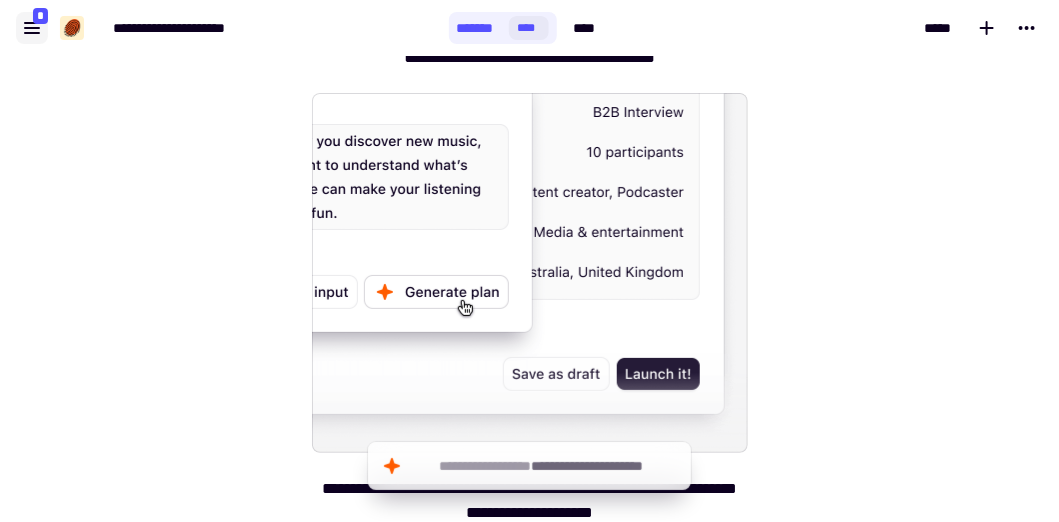 click 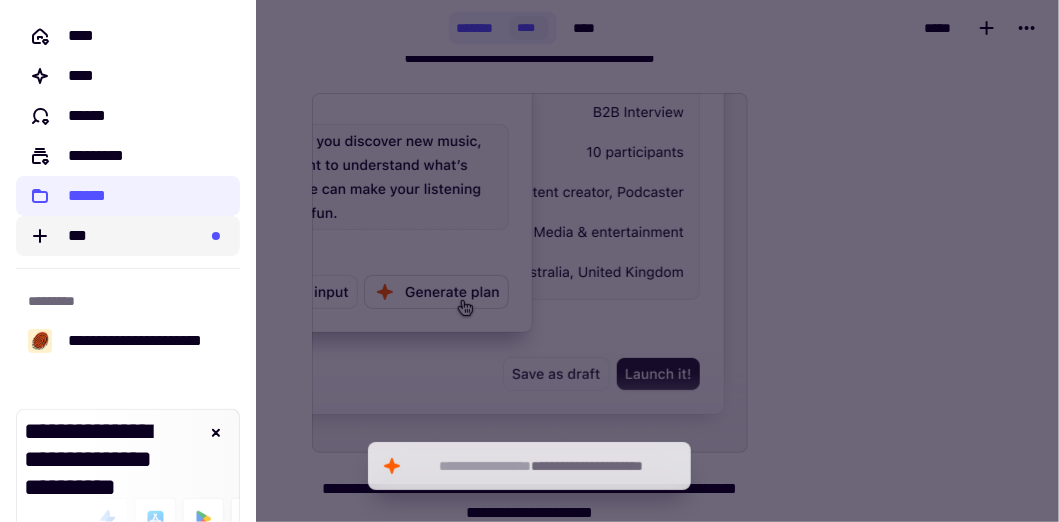 scroll, scrollTop: 304, scrollLeft: 0, axis: vertical 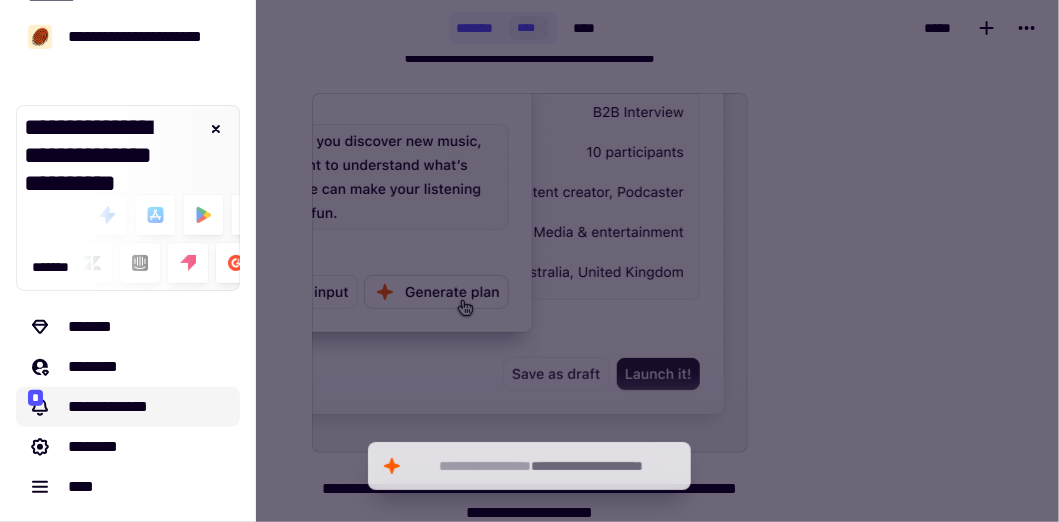 click on "**********" 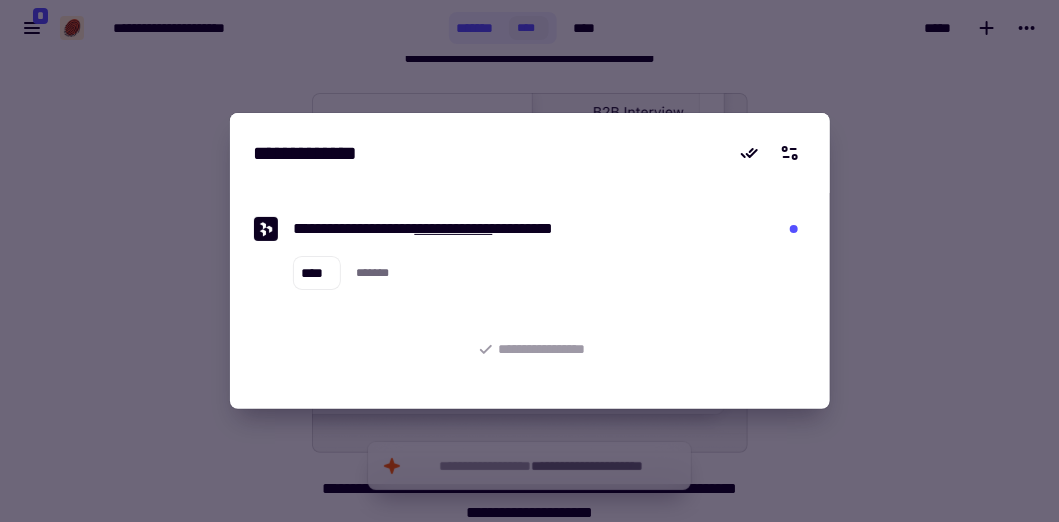 click on "**********" at bounding box center (454, 228) 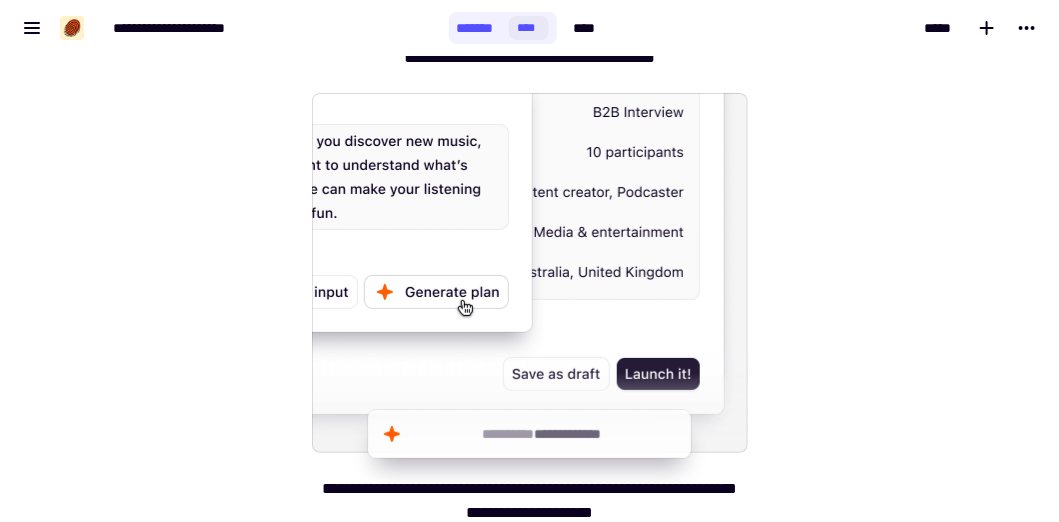 scroll, scrollTop: 264, scrollLeft: 0, axis: vertical 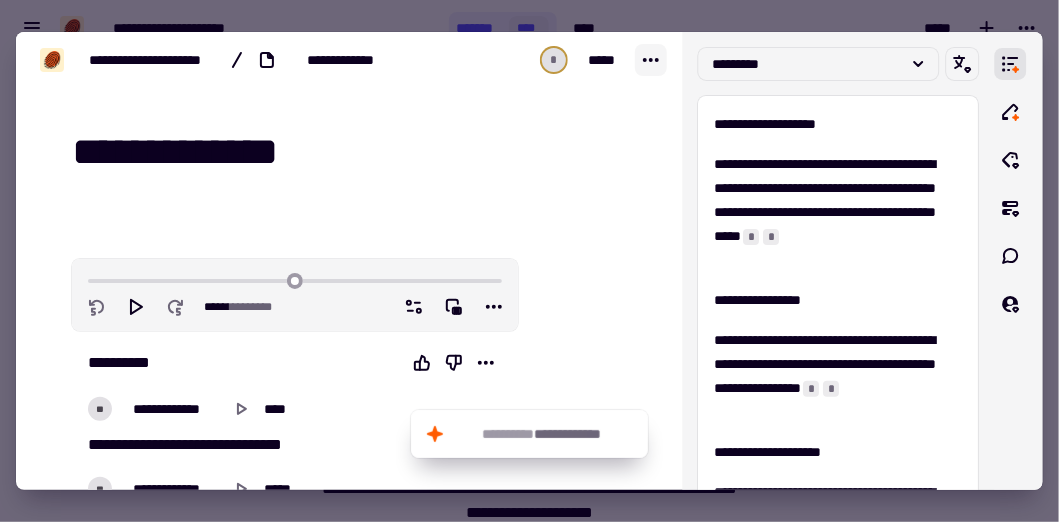 click 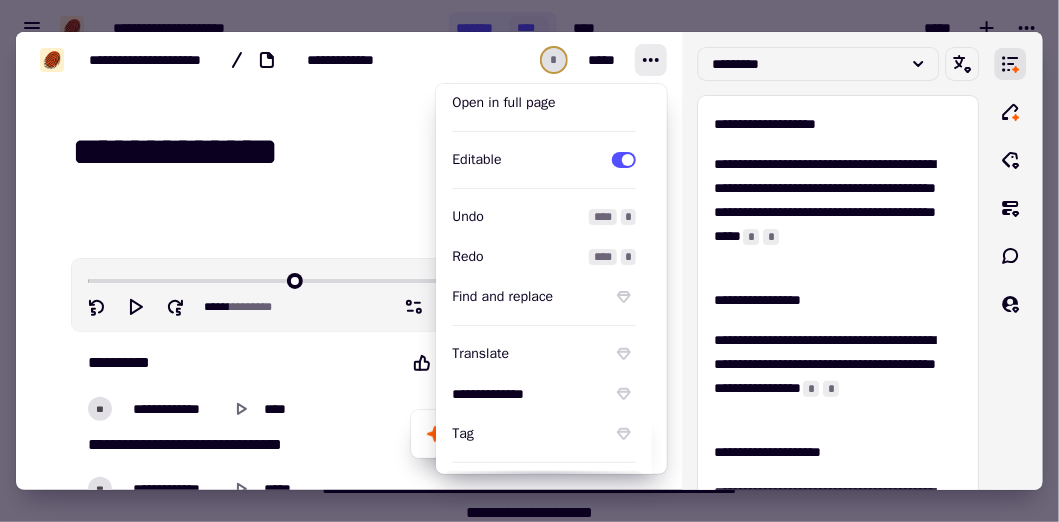 scroll, scrollTop: 0, scrollLeft: 0, axis: both 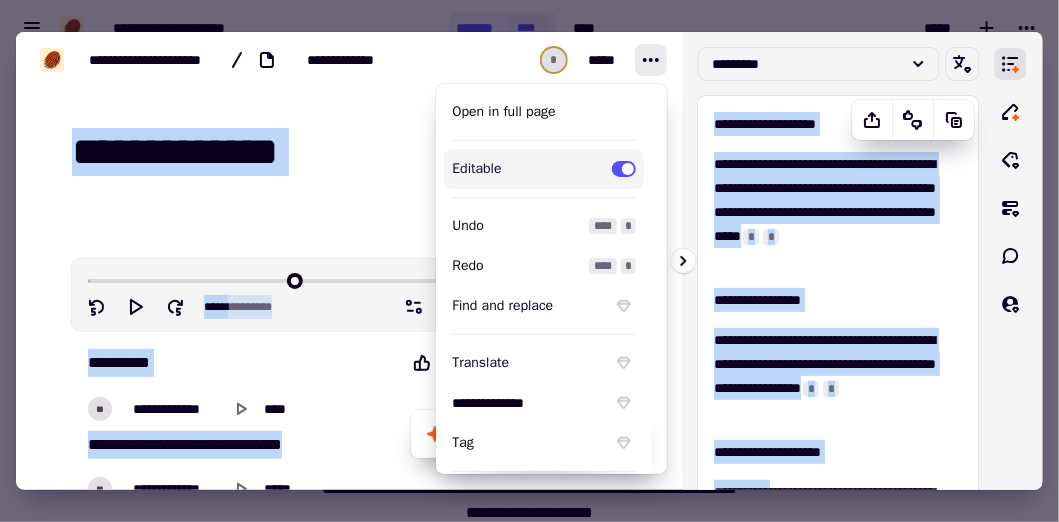 drag, startPoint x: 360, startPoint y: 102, endPoint x: 784, endPoint y: 467, distance: 559.4649 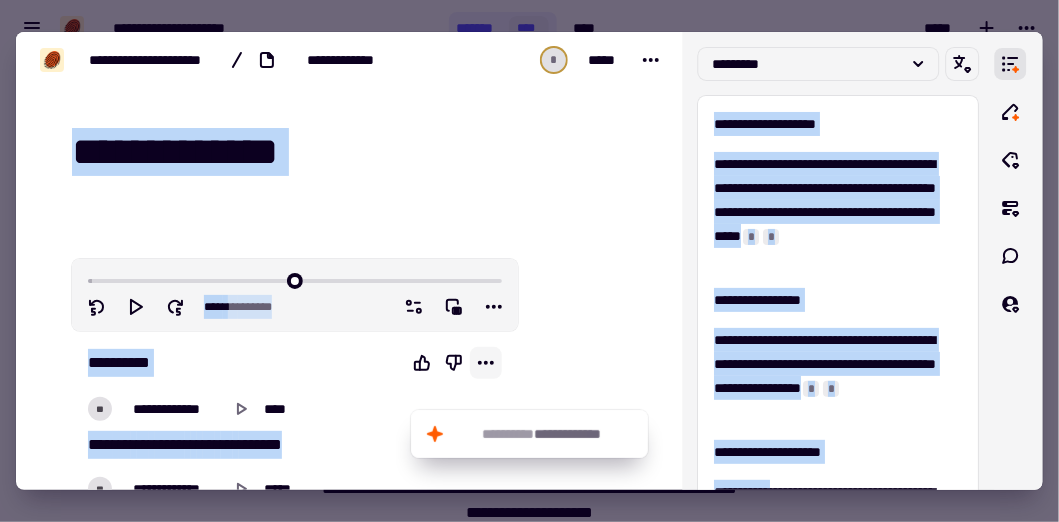 click 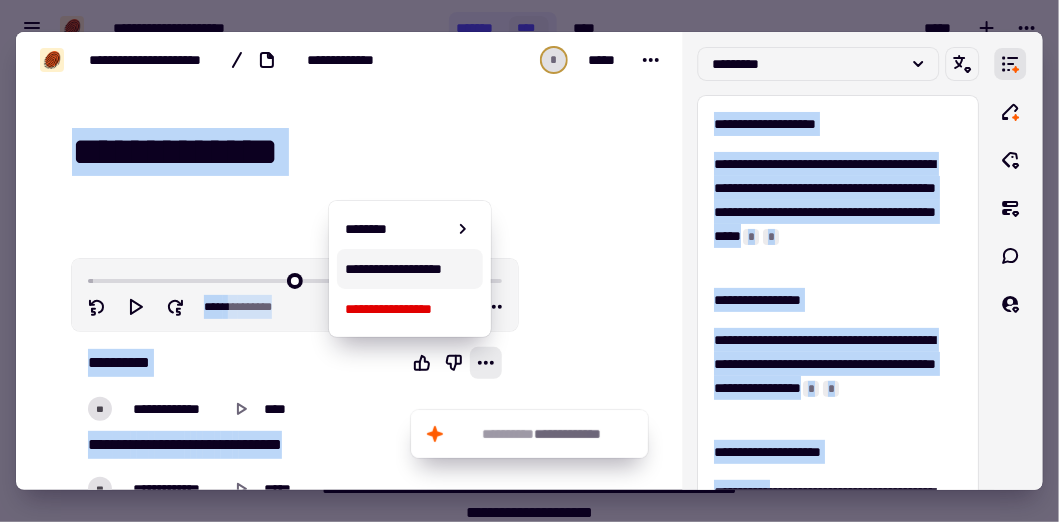 click on "**********" at bounding box center [409, 269] 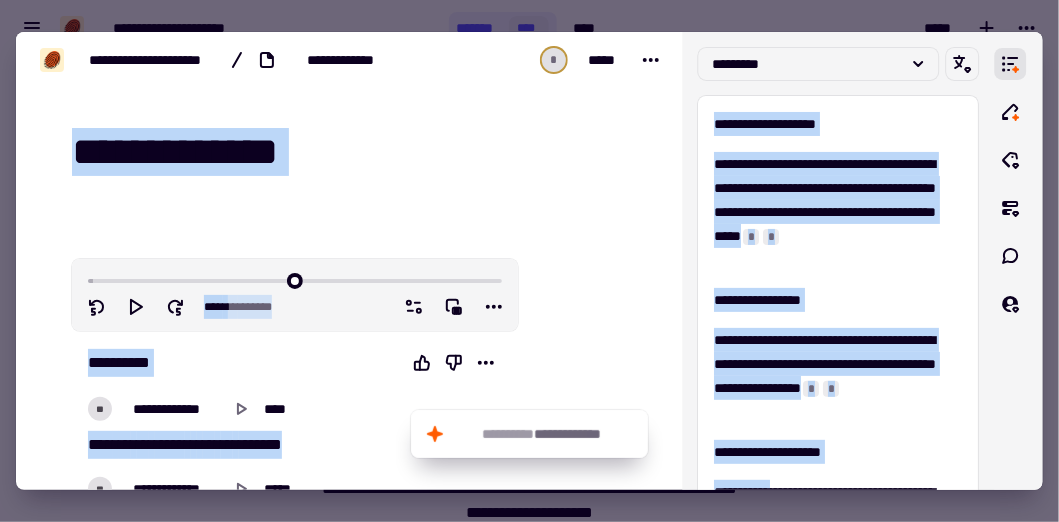 click at bounding box center [586, 1221] 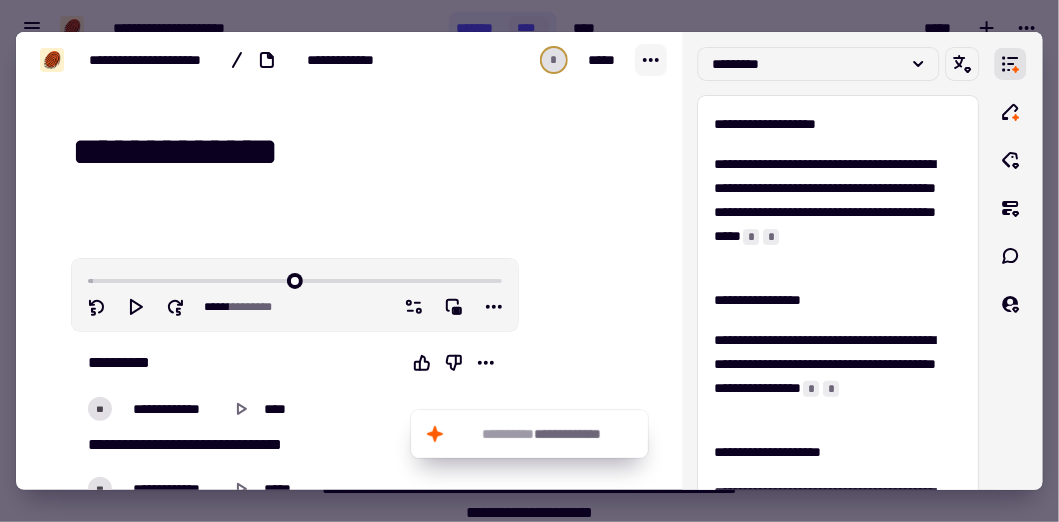 click 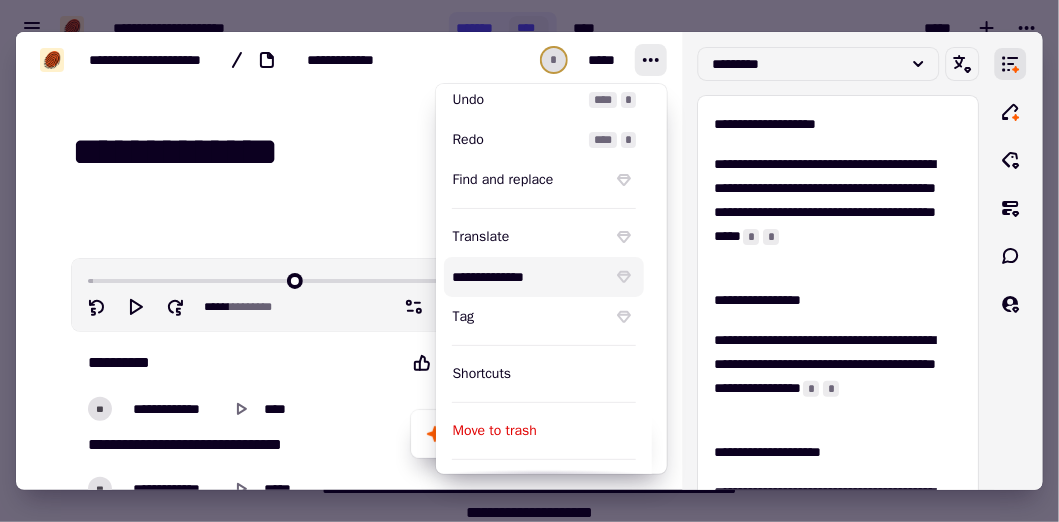 scroll, scrollTop: 207, scrollLeft: 0, axis: vertical 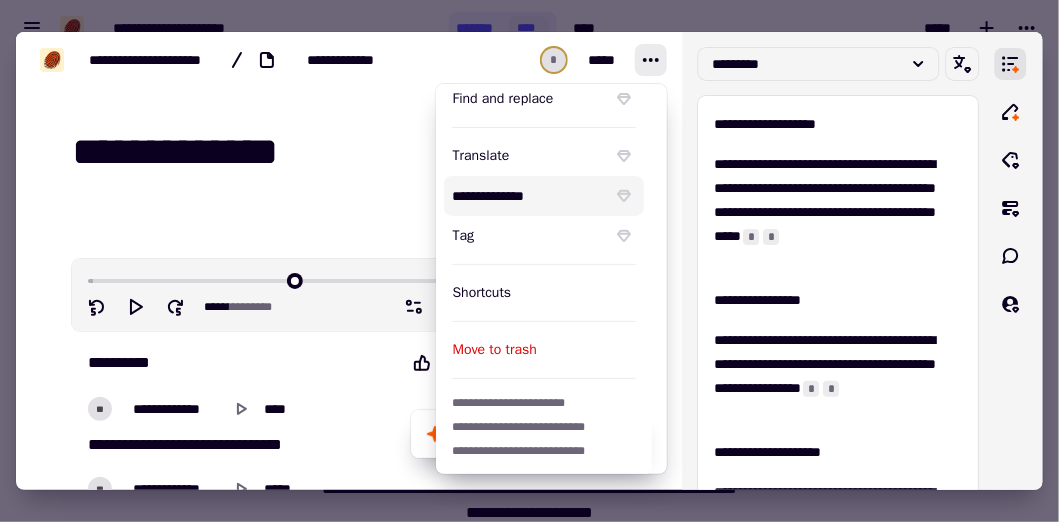 click on "**********" at bounding box center (349, 1212) 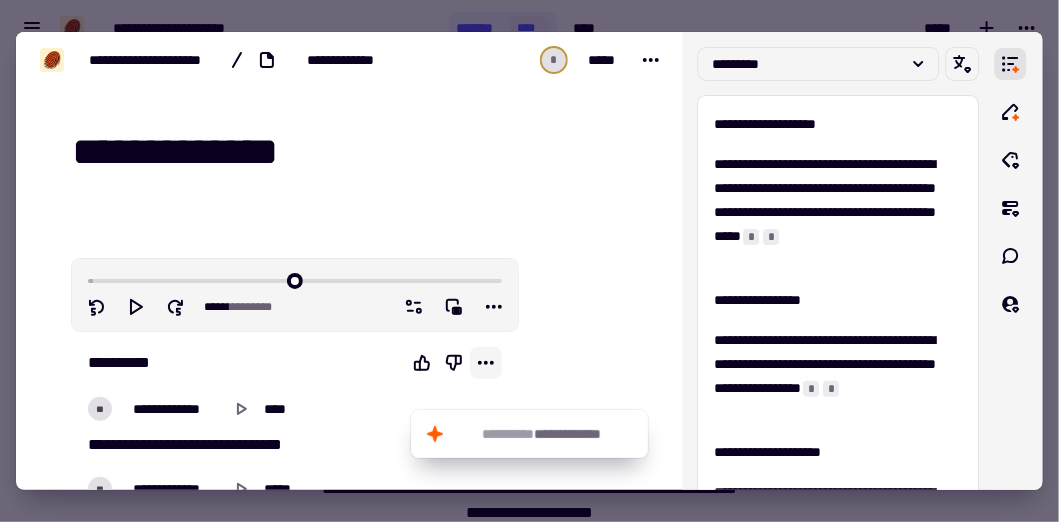 click 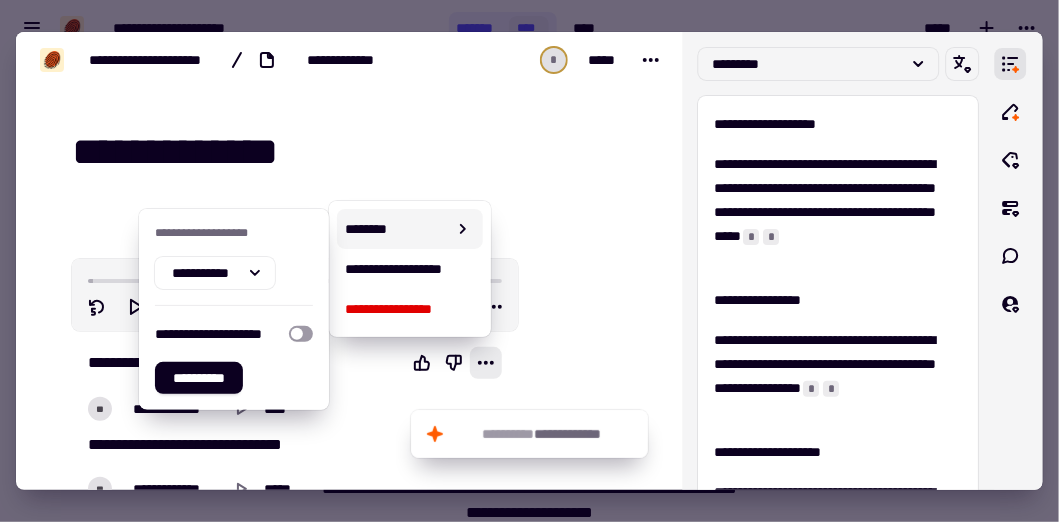 click 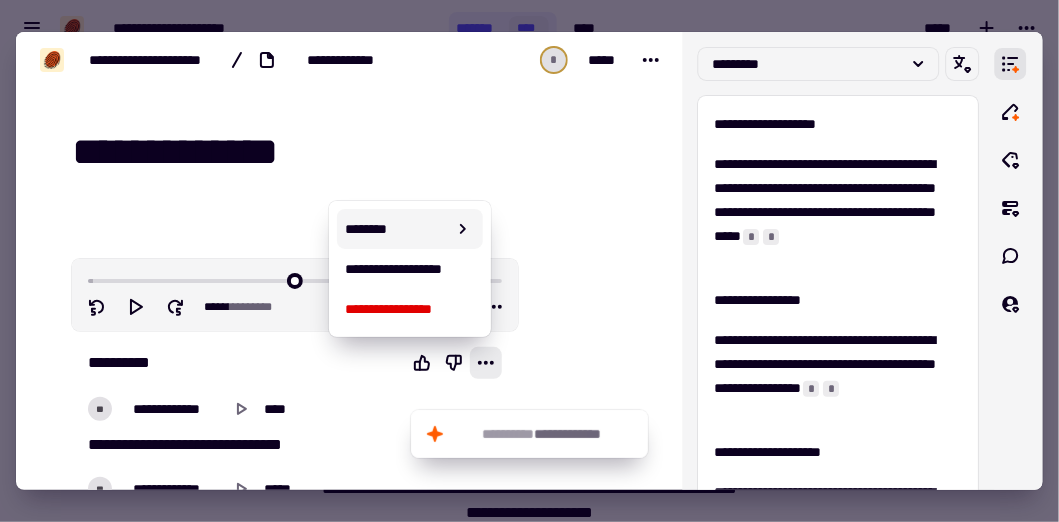 click 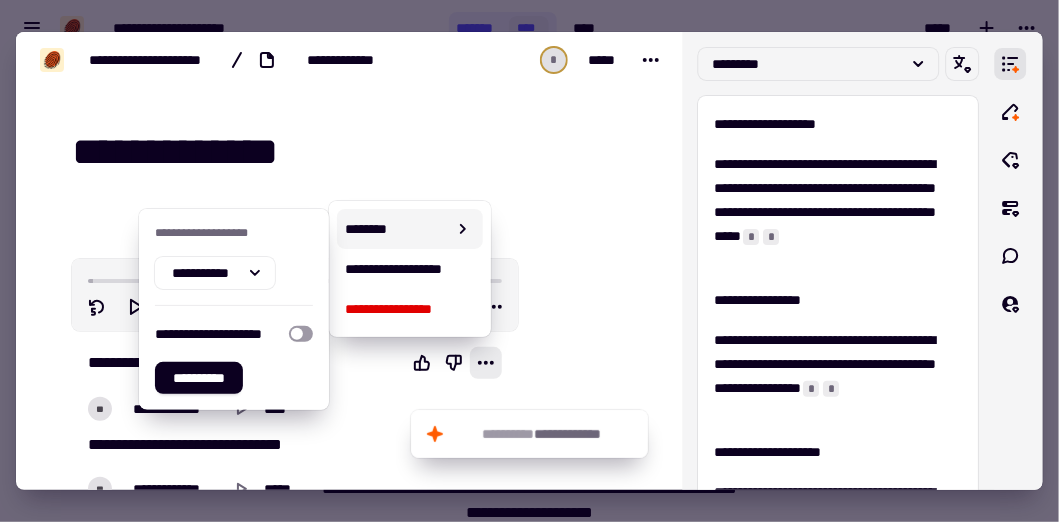 click on "**********" at bounding box center (234, 233) 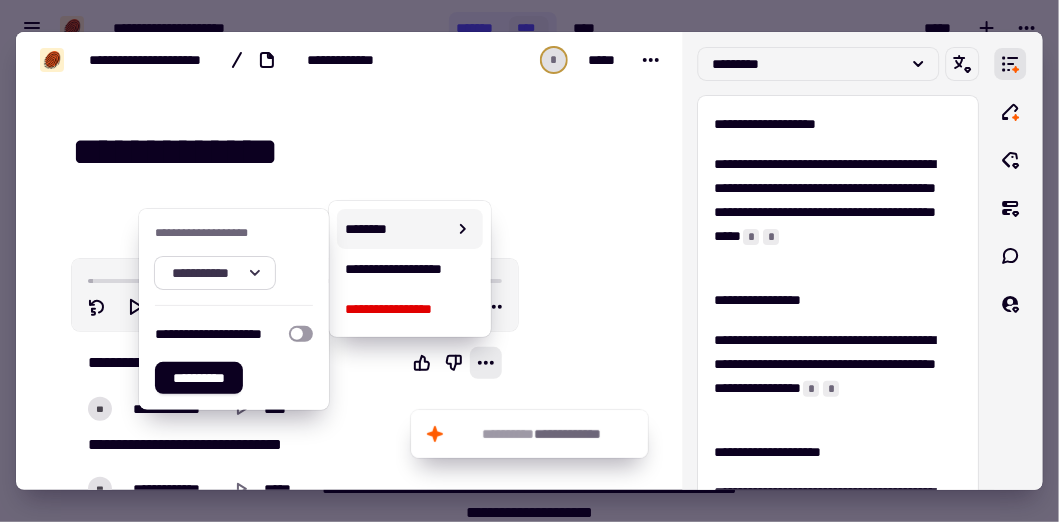 click on "**********" 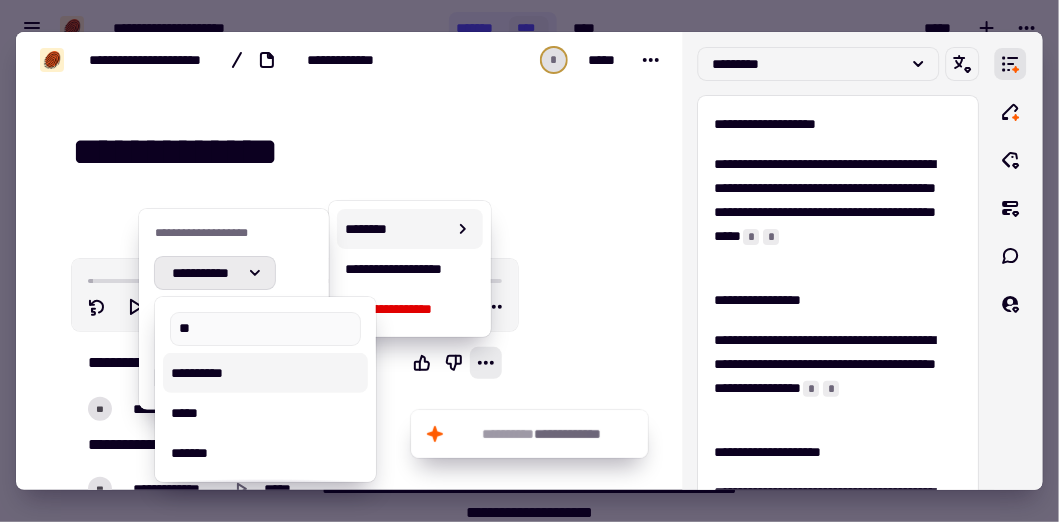 type on "**" 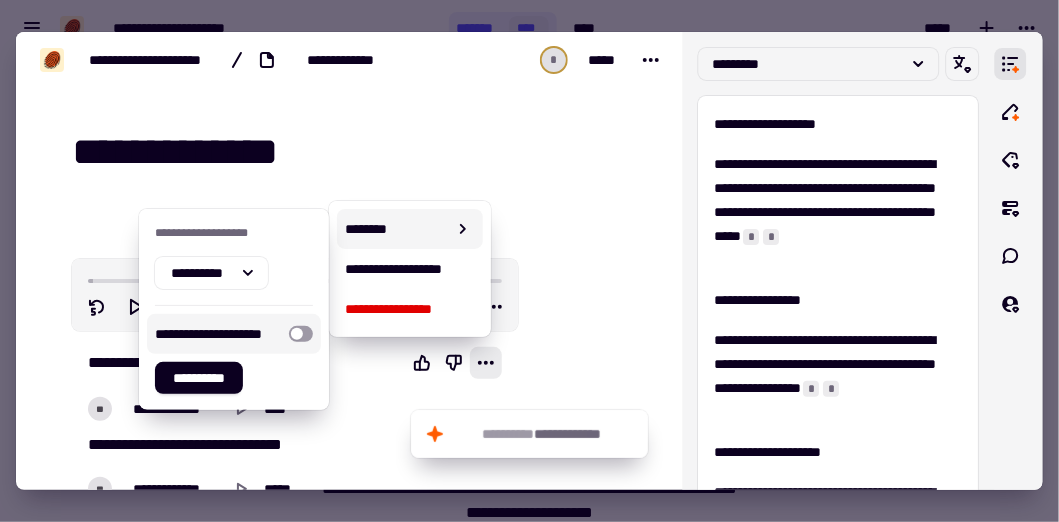 click at bounding box center [301, 334] 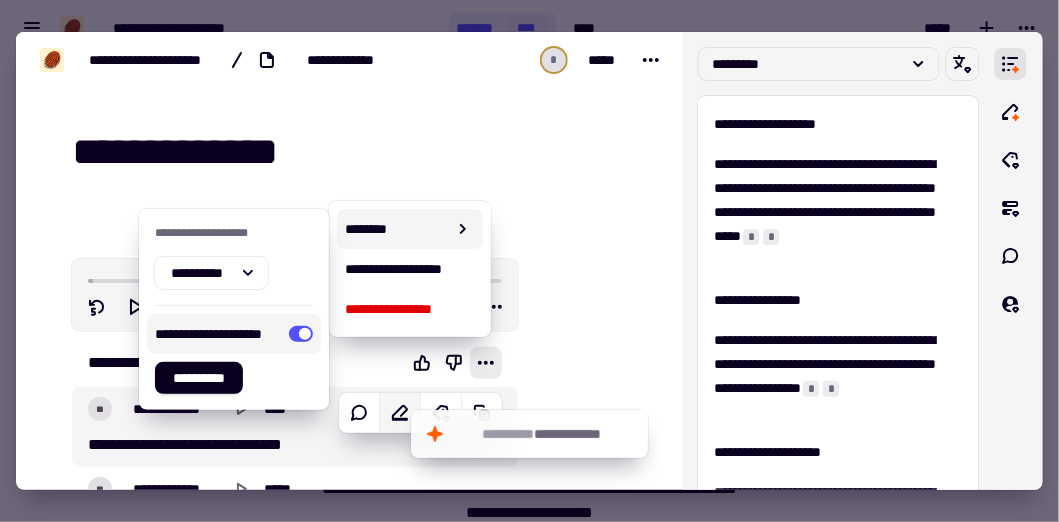 click 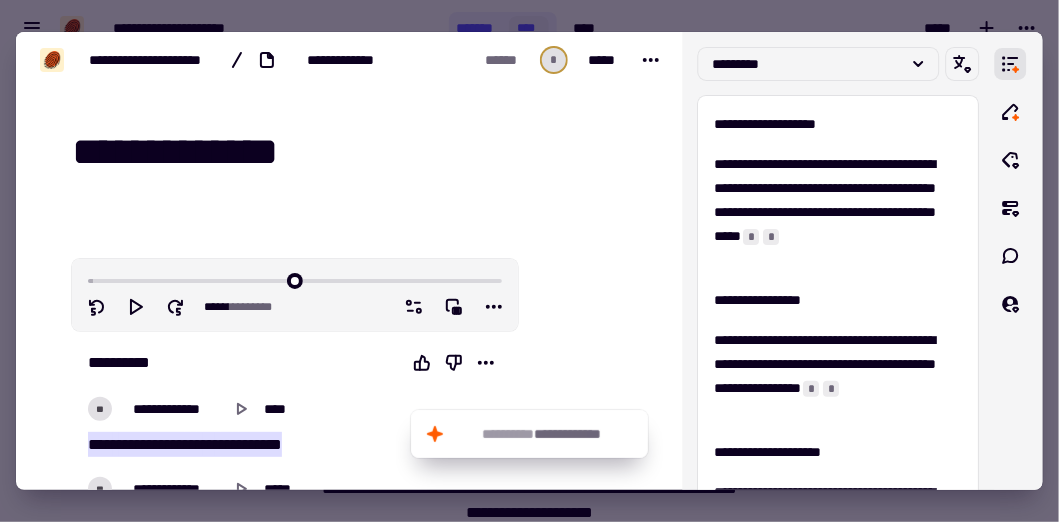 scroll, scrollTop: 92, scrollLeft: 0, axis: vertical 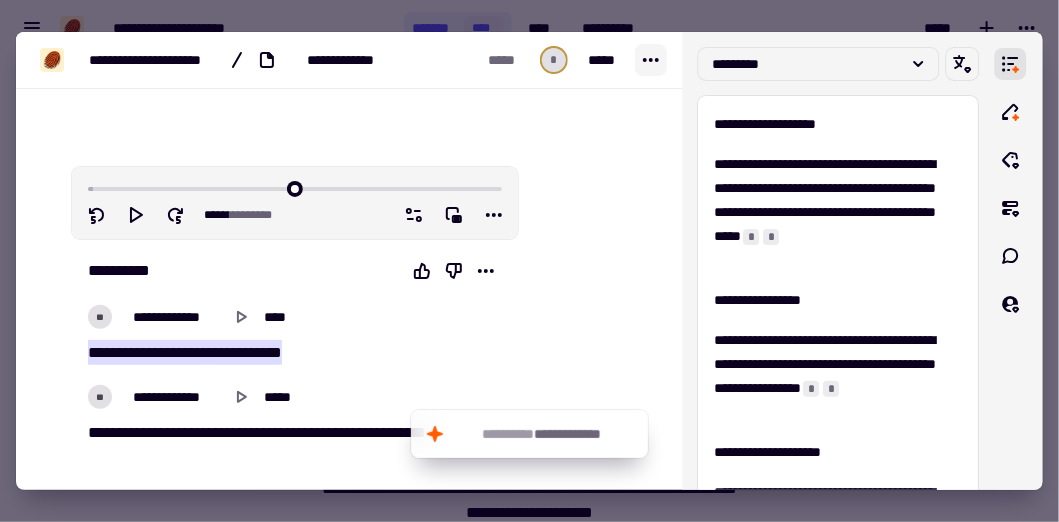 click 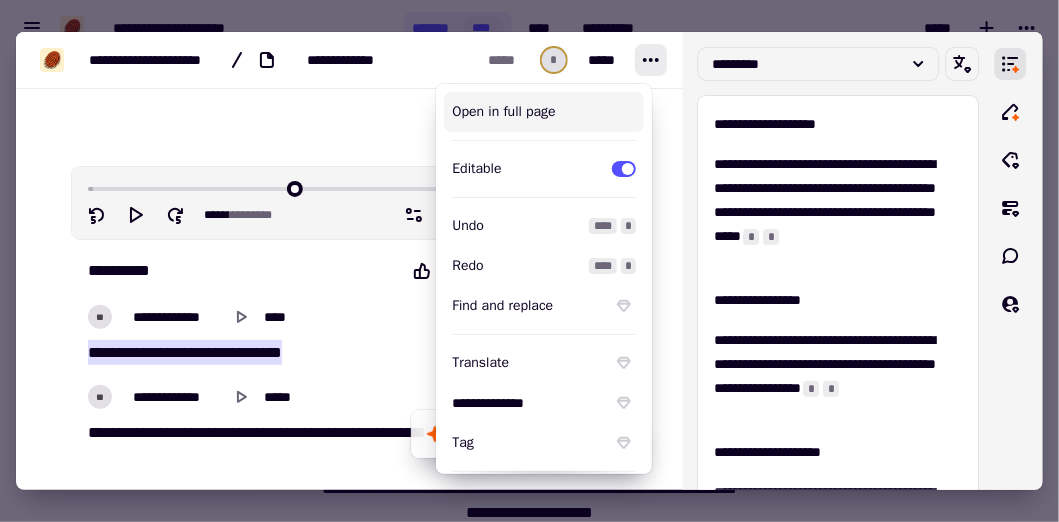click on "Open in full page" at bounding box center [544, 112] 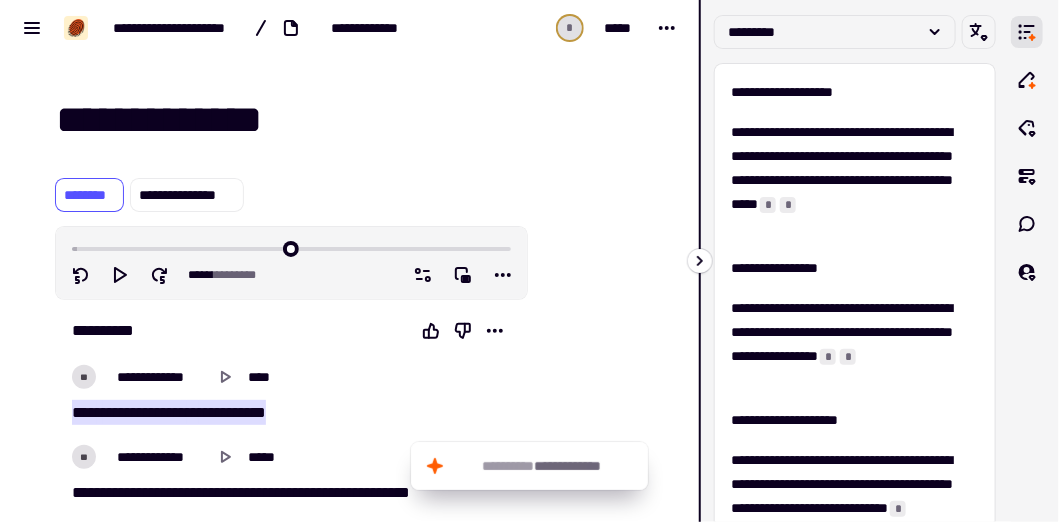 click 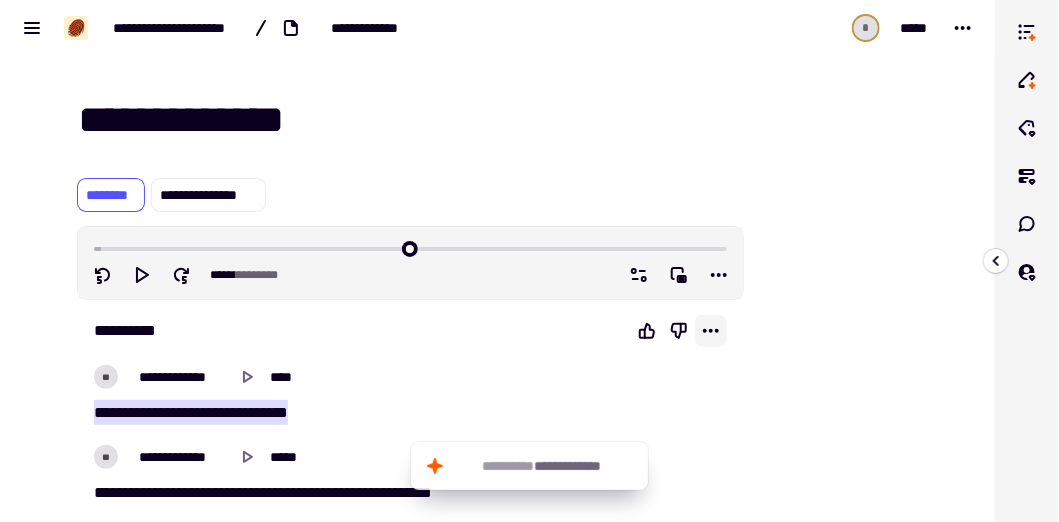 click 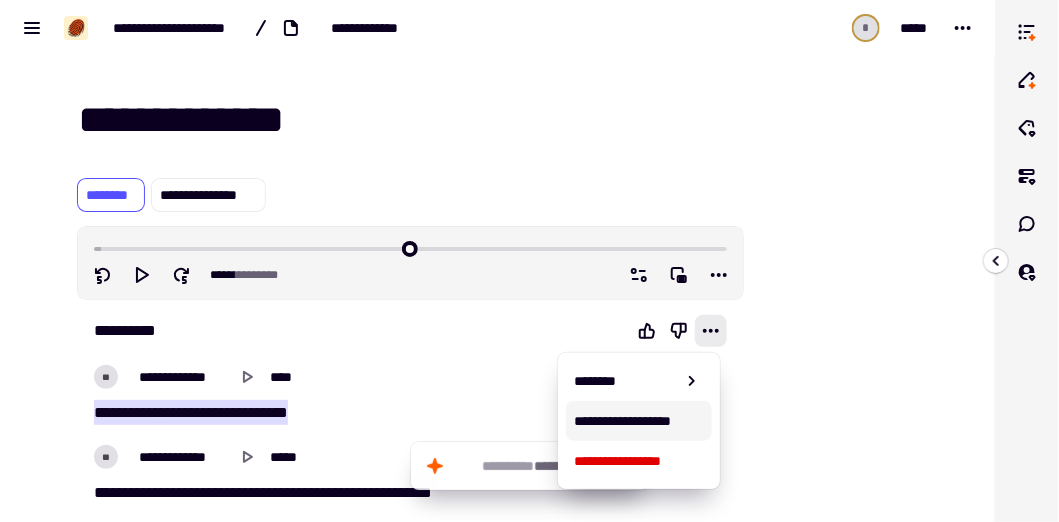 click on "**********" at bounding box center [638, 421] 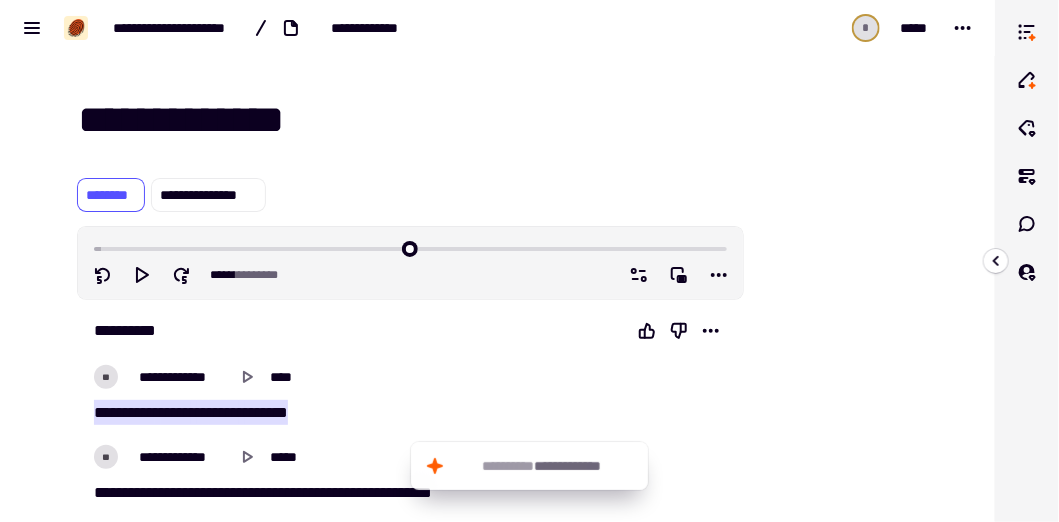click at bounding box center [844, 1119] 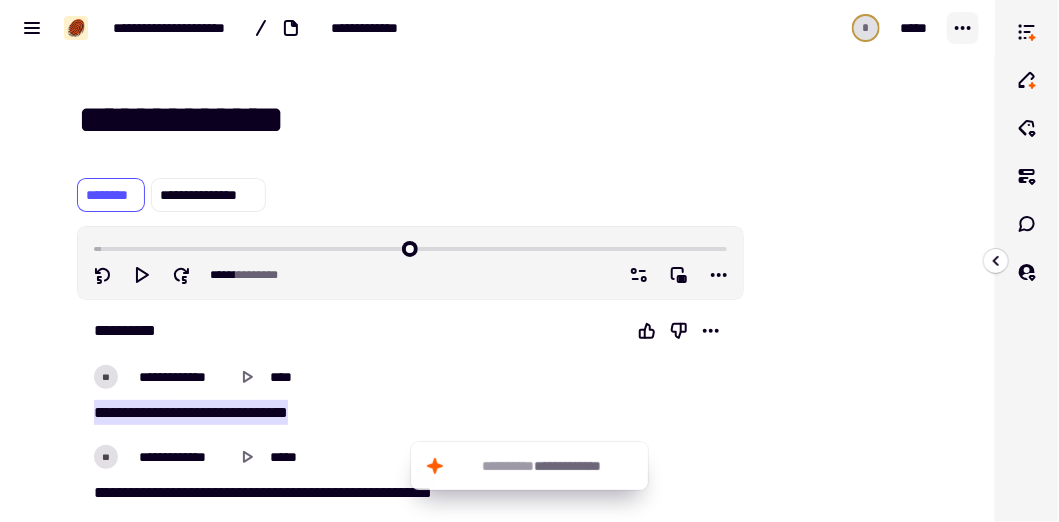 click 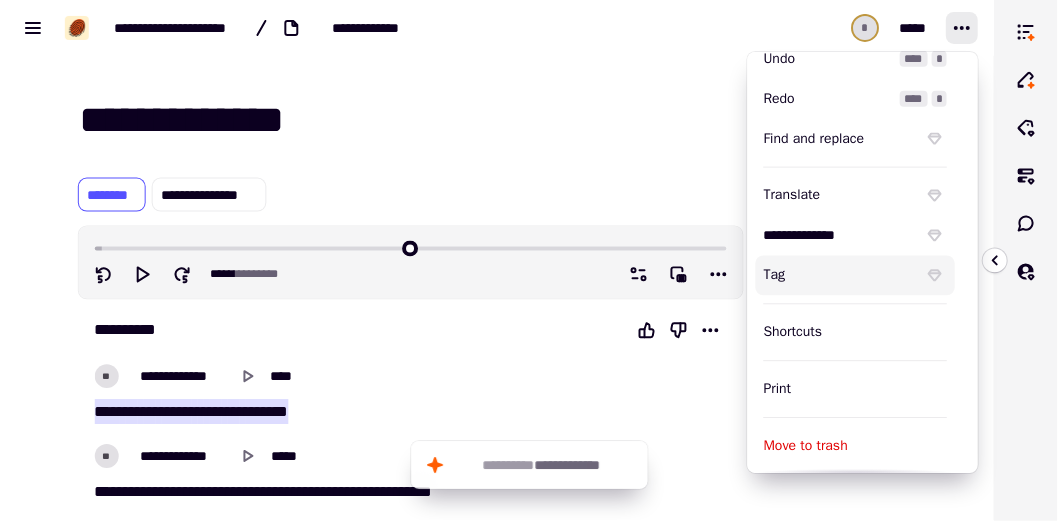 scroll, scrollTop: 175, scrollLeft: 0, axis: vertical 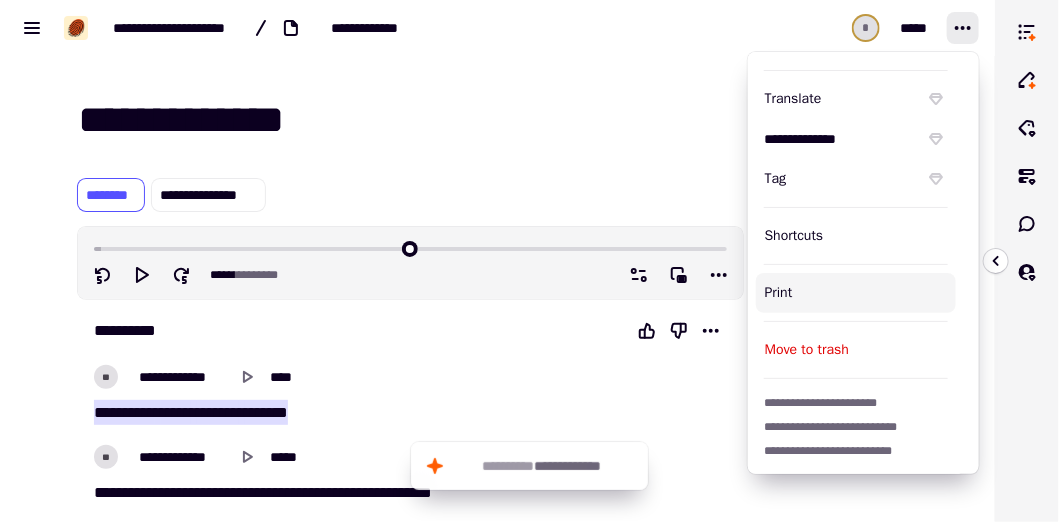 click on "Print" at bounding box center [856, 293] 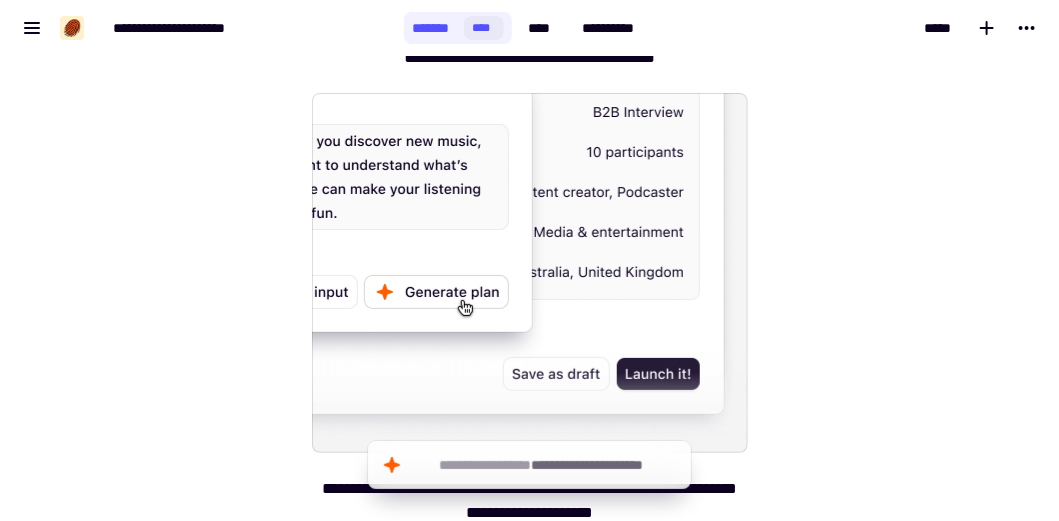 scroll, scrollTop: 59, scrollLeft: 0, axis: vertical 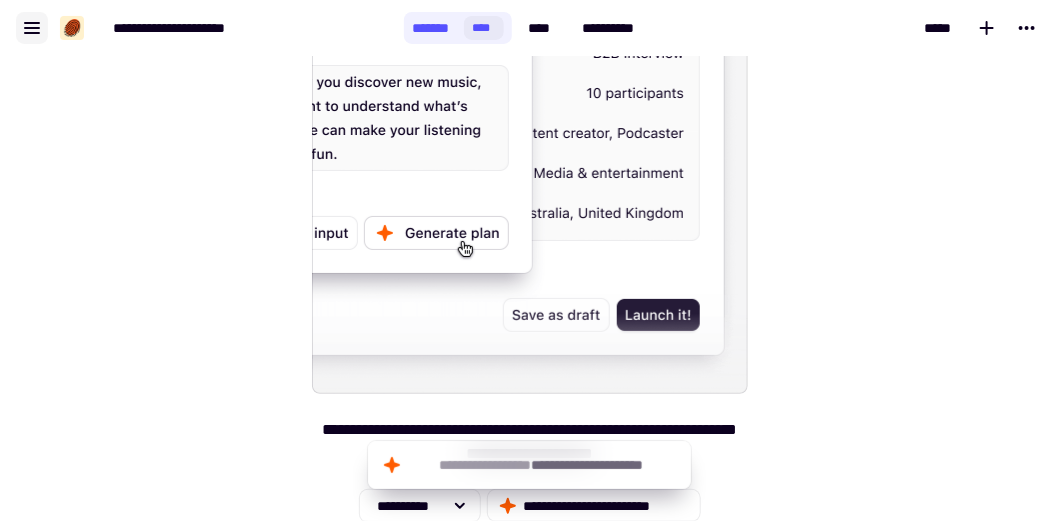click 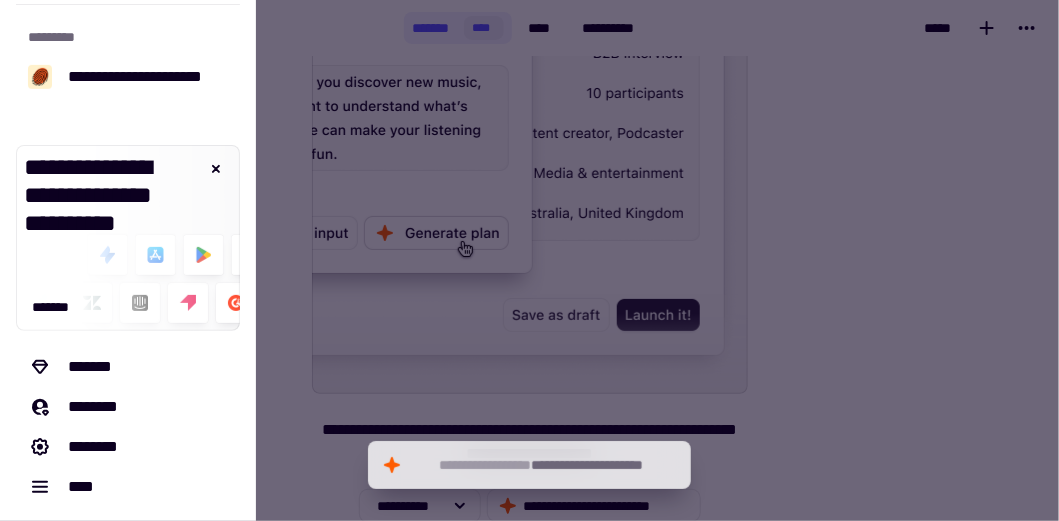 scroll, scrollTop: 265, scrollLeft: 0, axis: vertical 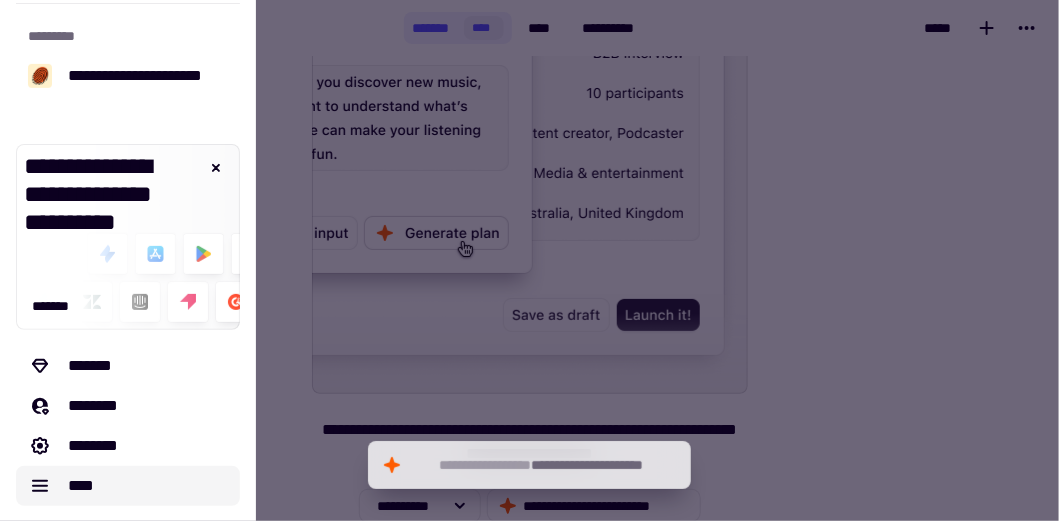 click on "****" 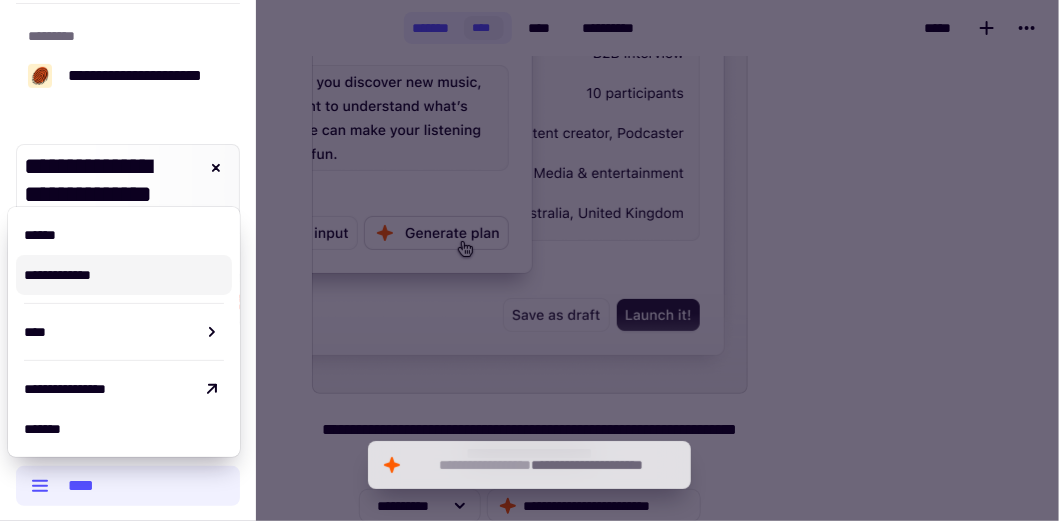 click on "**********" at bounding box center (124, 275) 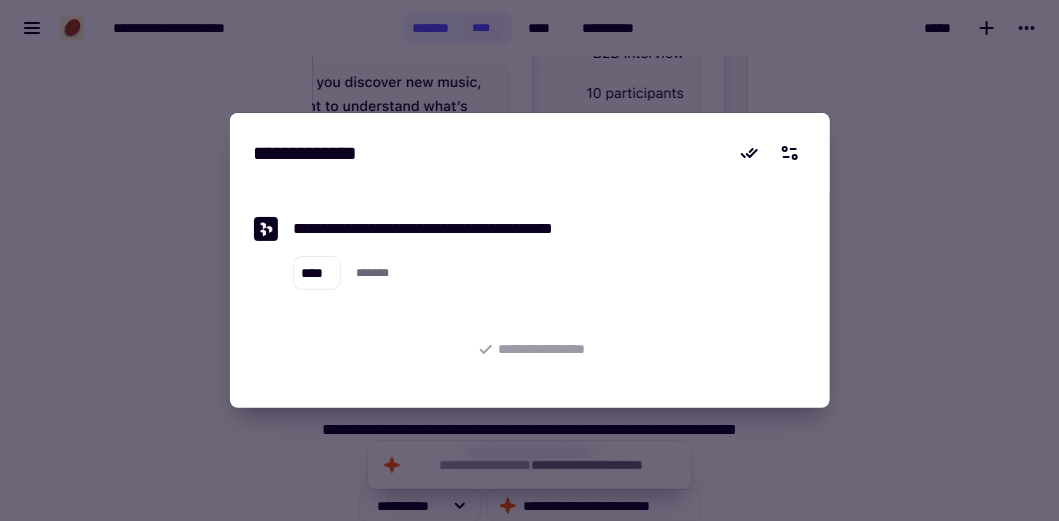 click on "**********" at bounding box center (530, 361) 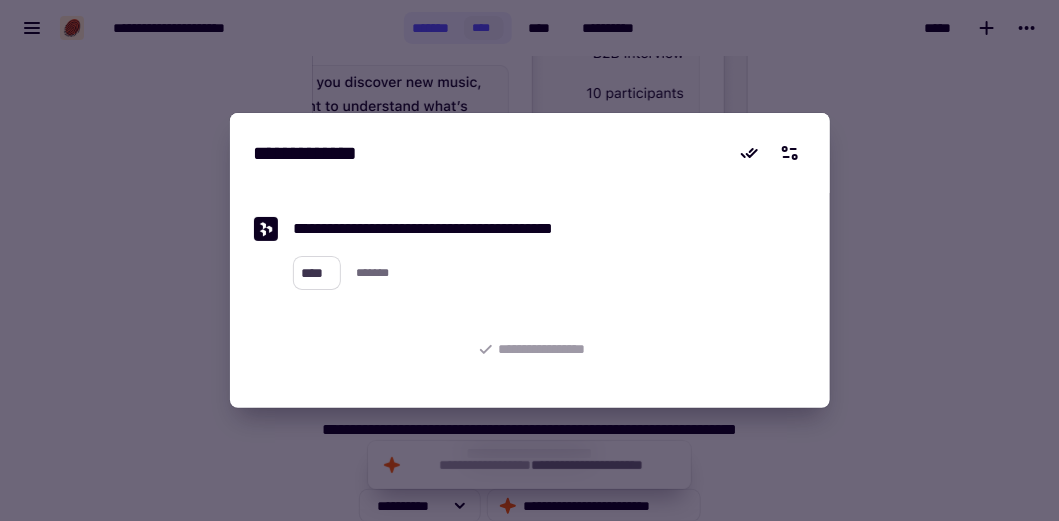 click on "****" at bounding box center [317, 273] 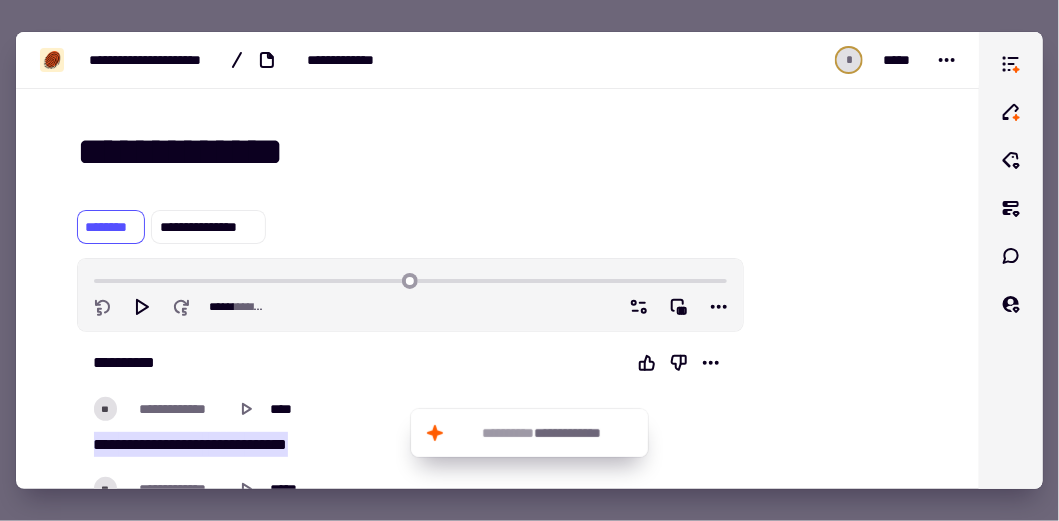 scroll, scrollTop: 1348, scrollLeft: 0, axis: vertical 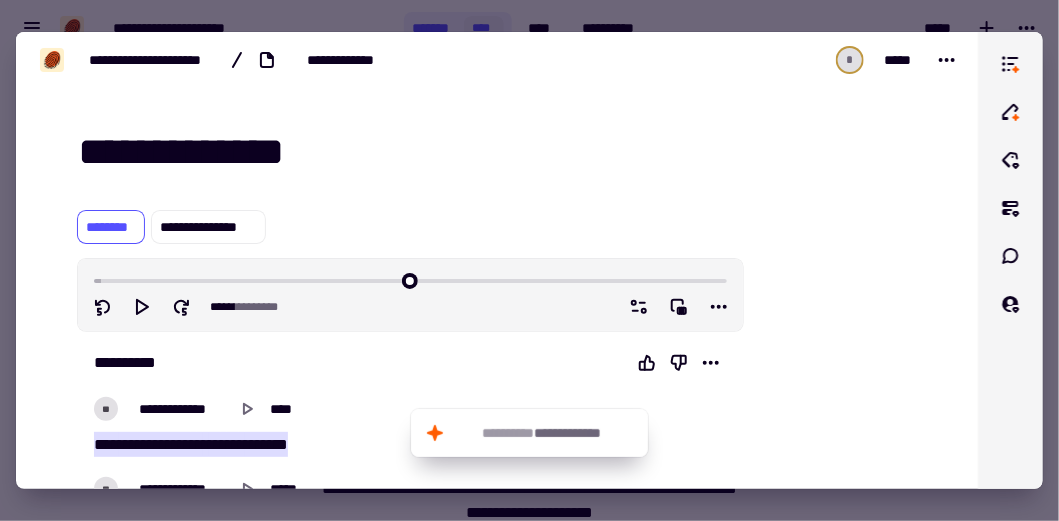 click on "**********" at bounding box center [529, 260] 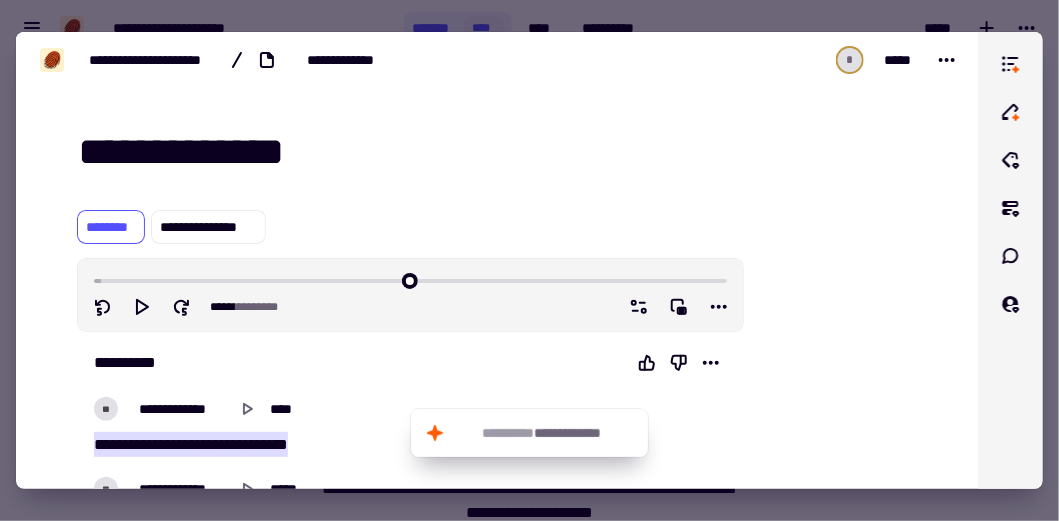 click on "**********" at bounding box center [498, 1141] 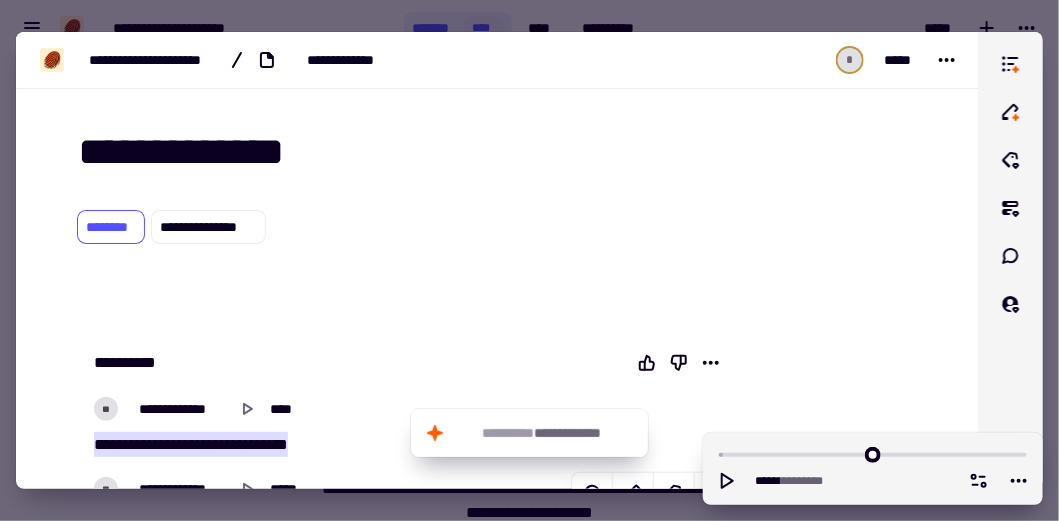scroll, scrollTop: 258, scrollLeft: 0, axis: vertical 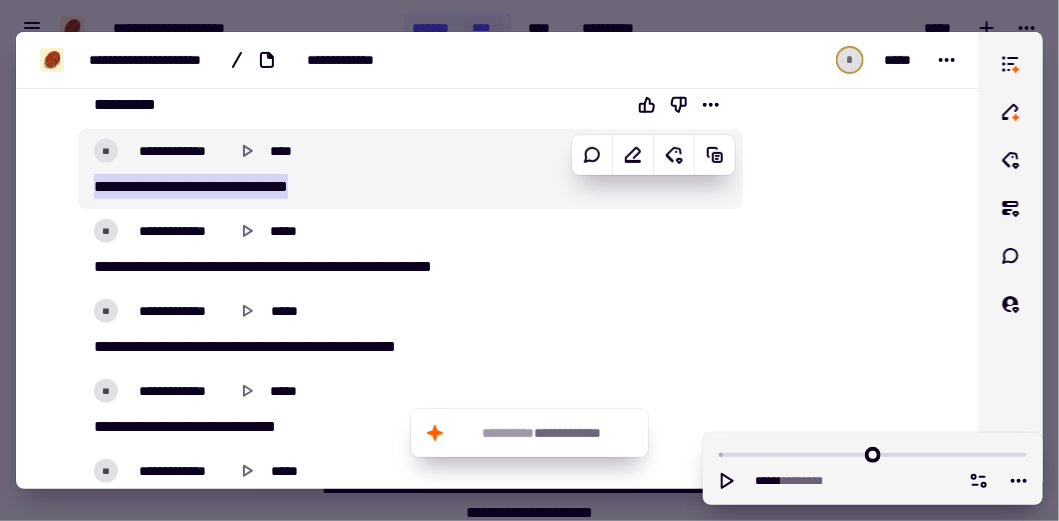 click at bounding box center [529, 260] 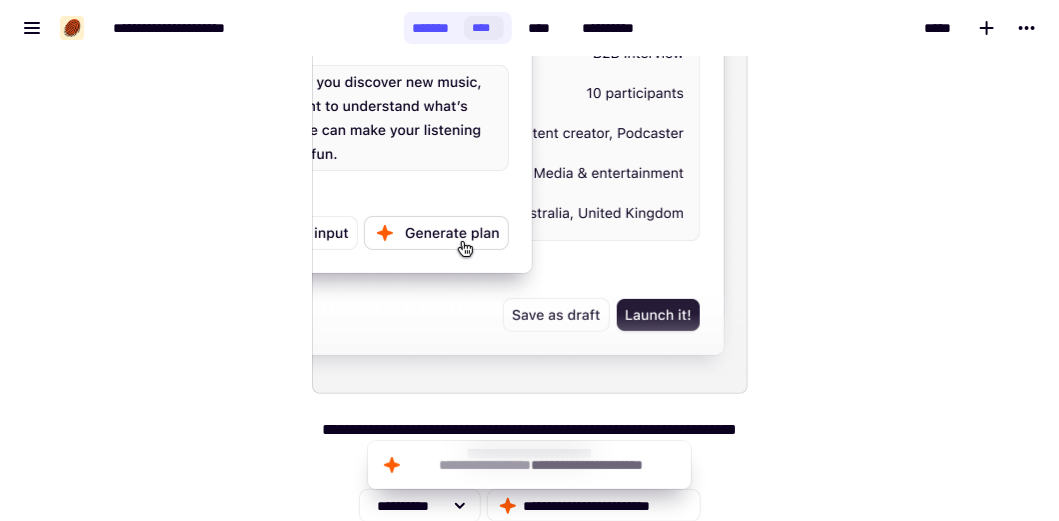 scroll, scrollTop: 0, scrollLeft: 0, axis: both 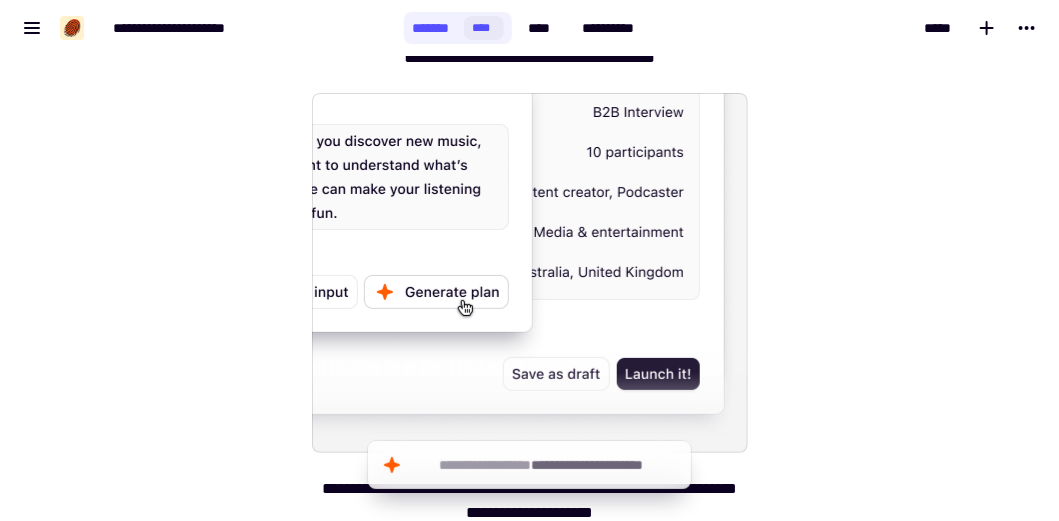 click on "**********" at bounding box center (529, 260) 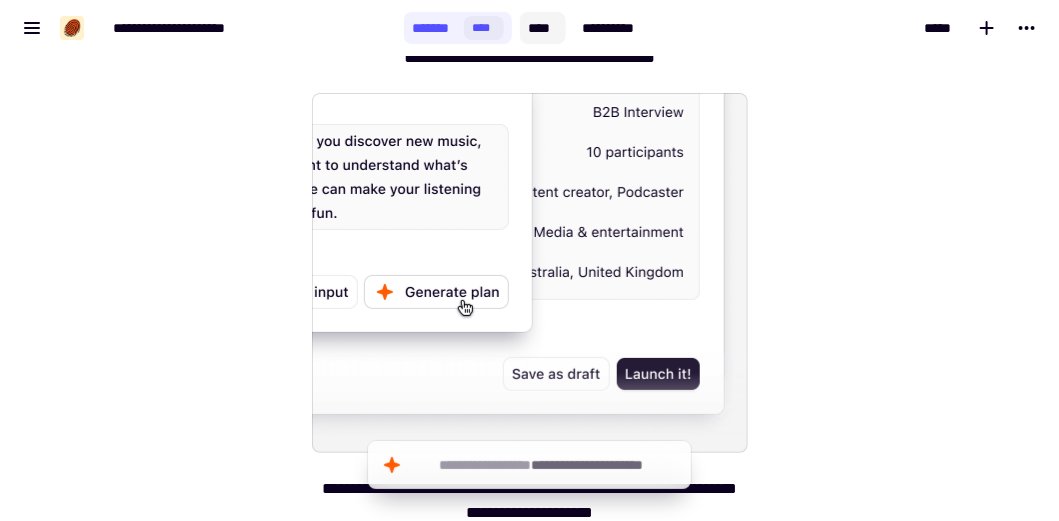 click on "****" 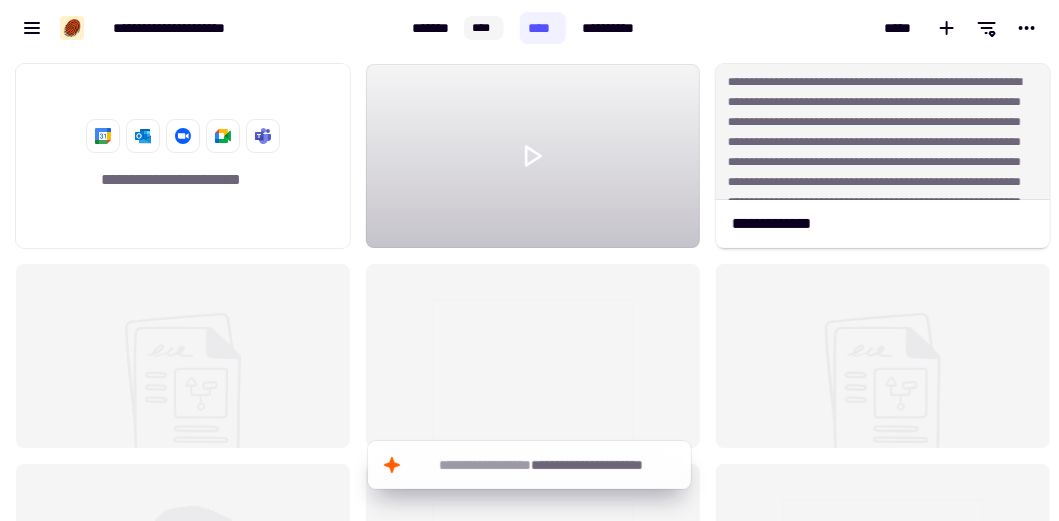 scroll, scrollTop: 16, scrollLeft: 15, axis: both 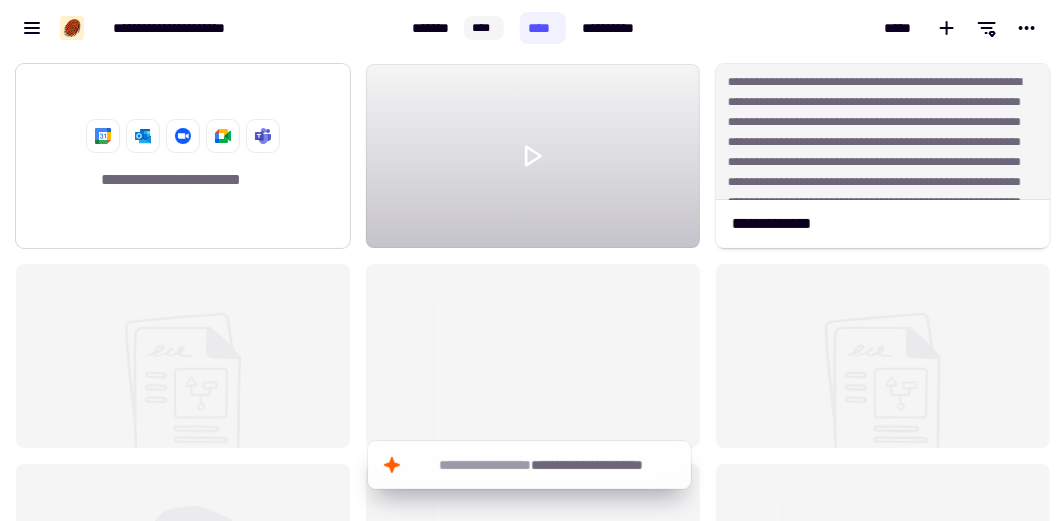 click on "**********" 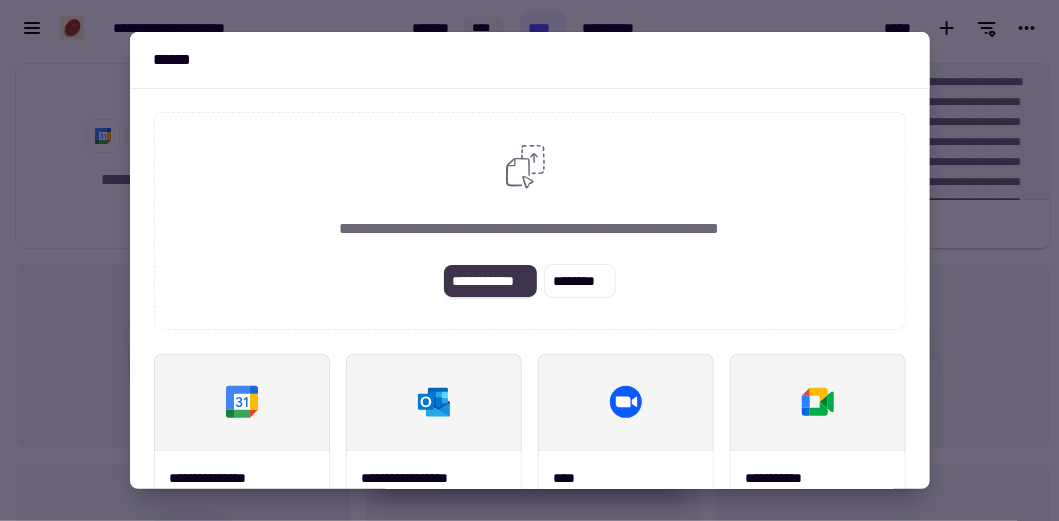 click on "**********" 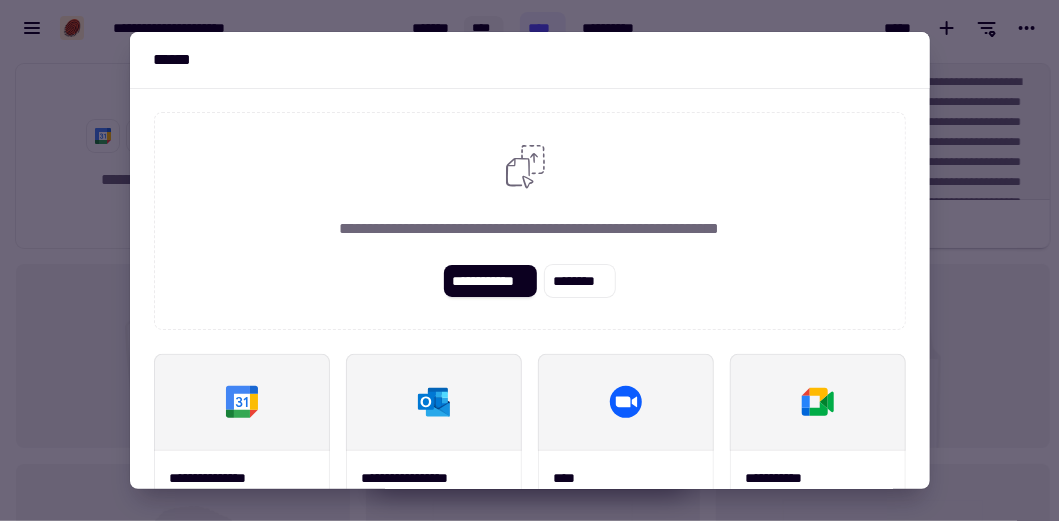 click at bounding box center (529, 260) 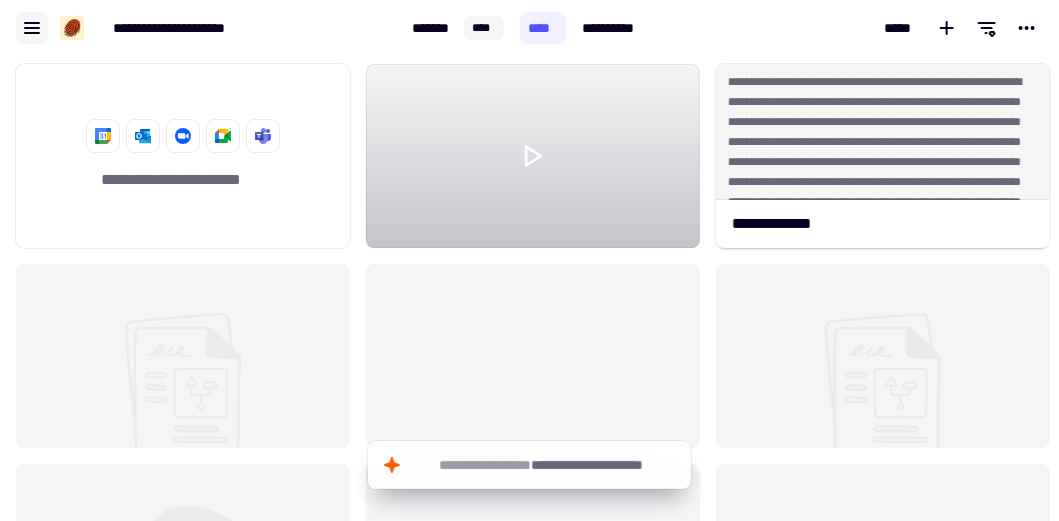 click 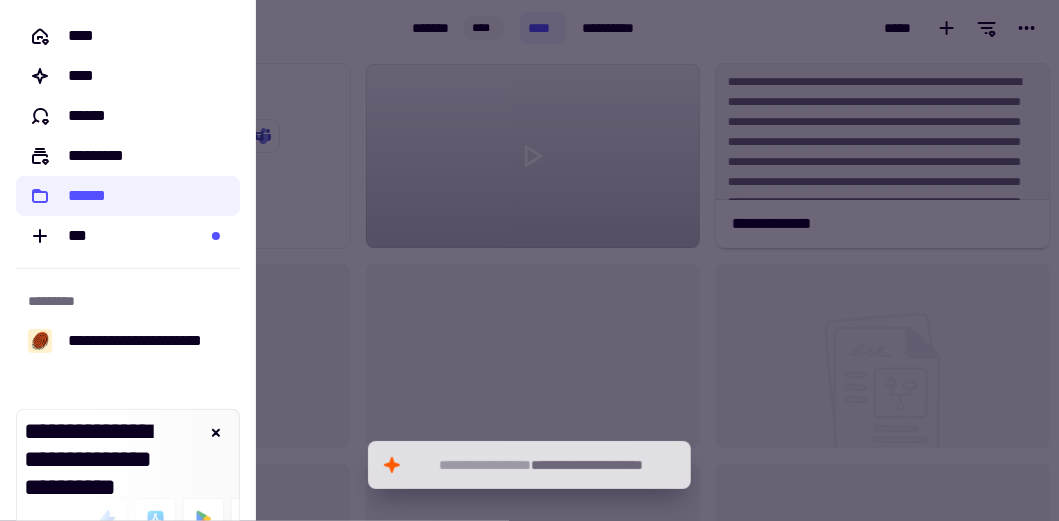 scroll, scrollTop: 265, scrollLeft: 0, axis: vertical 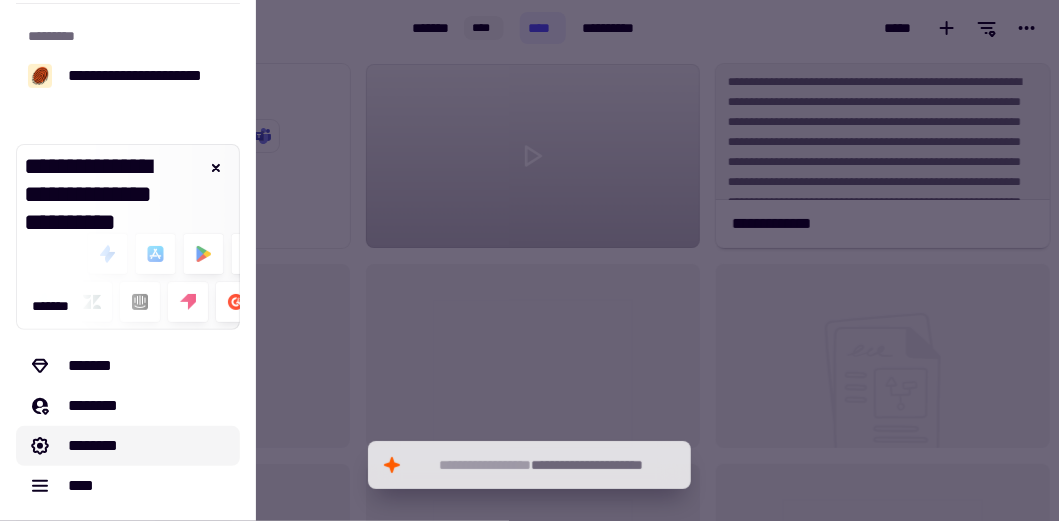 click on "********" 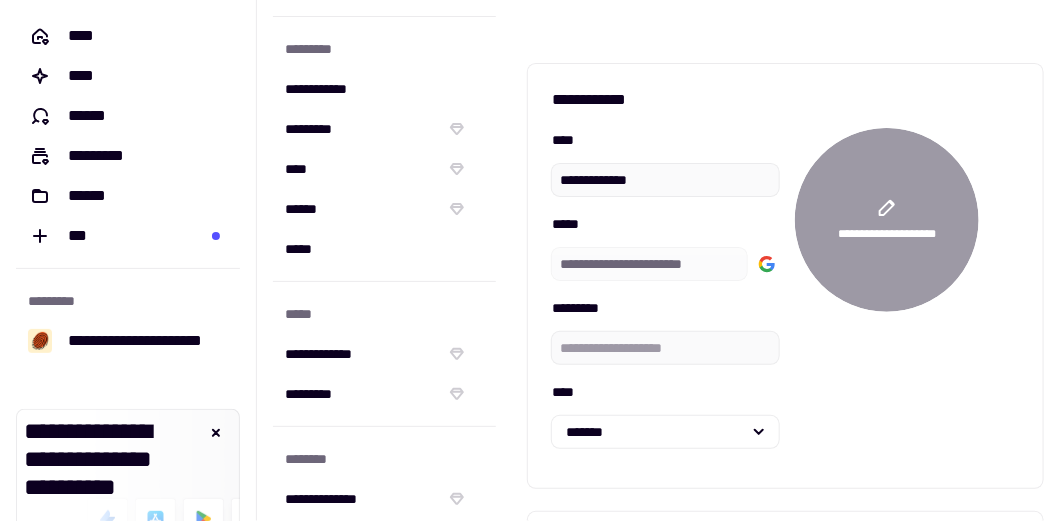 scroll, scrollTop: 360, scrollLeft: 0, axis: vertical 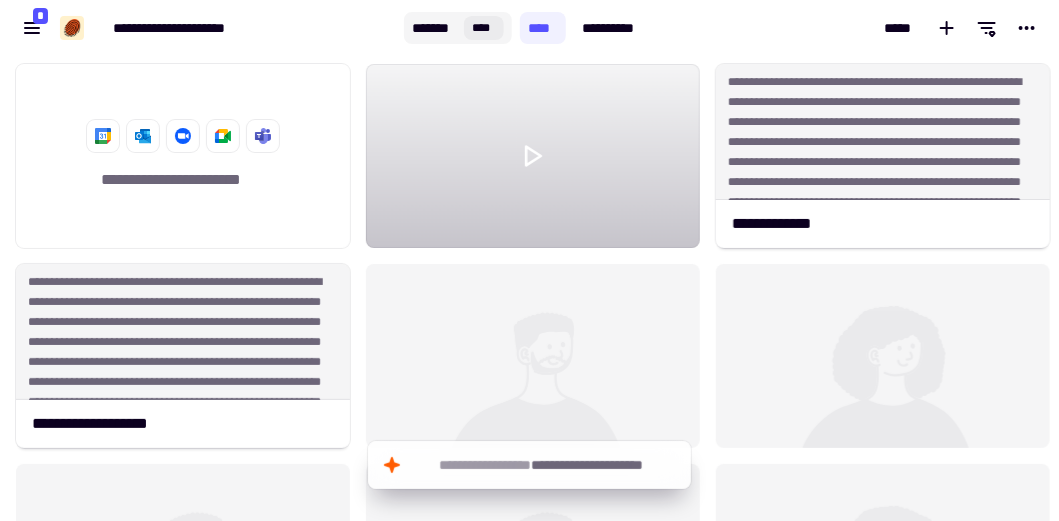 click on "*******" 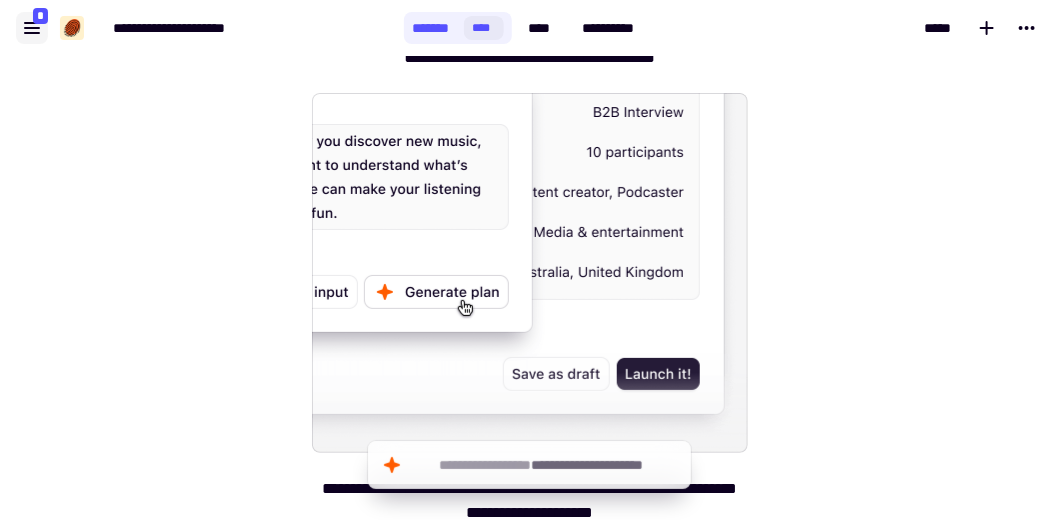 click 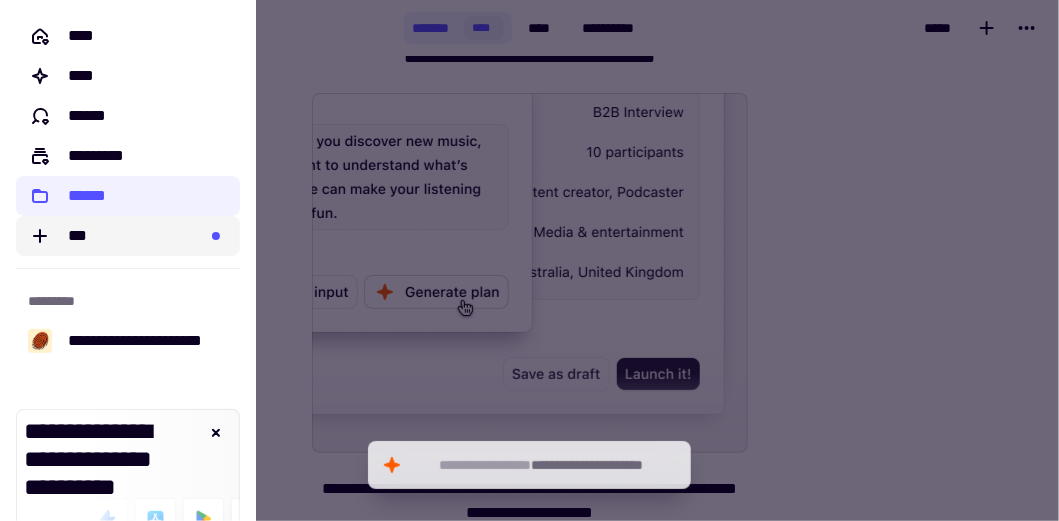 click on "***" 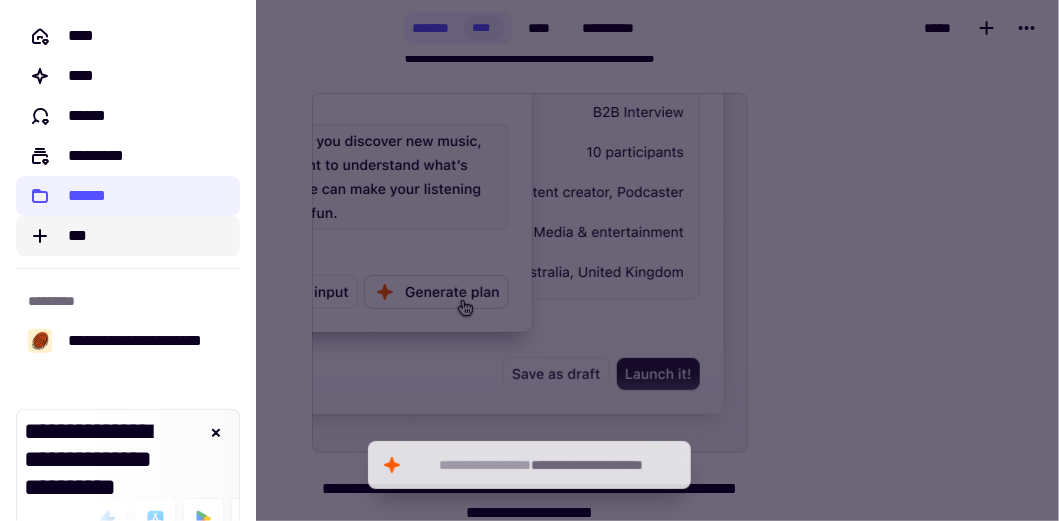 click on "***" 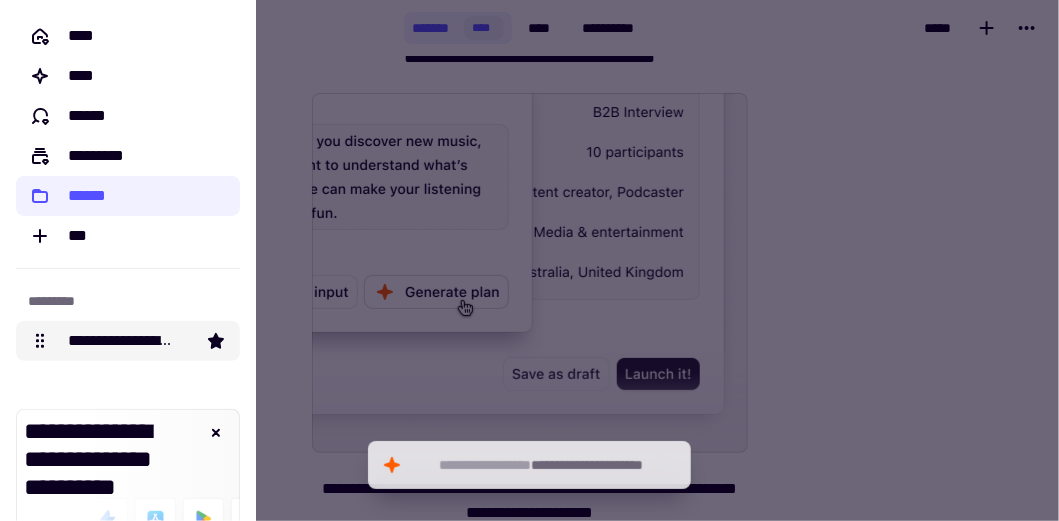 click on "**********" 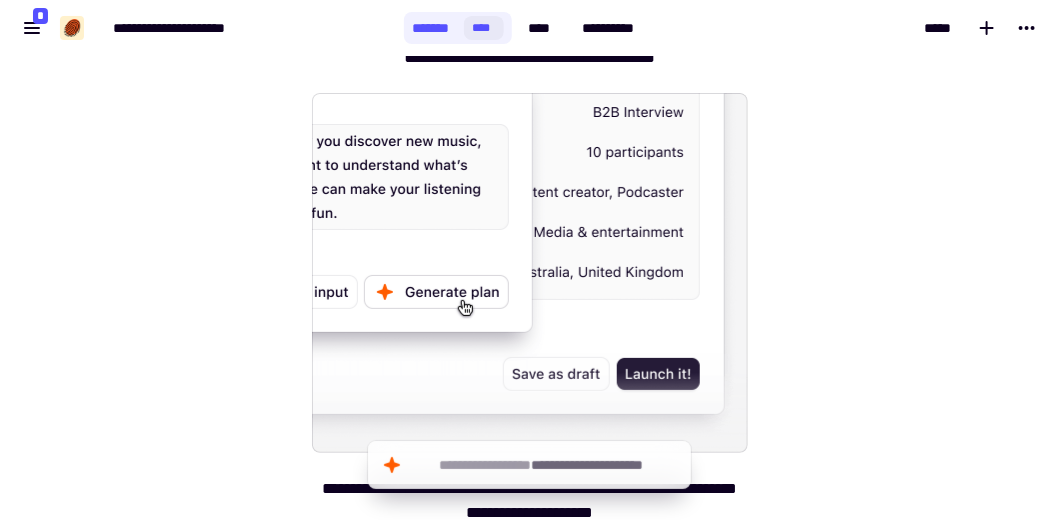 click at bounding box center [530, 273] 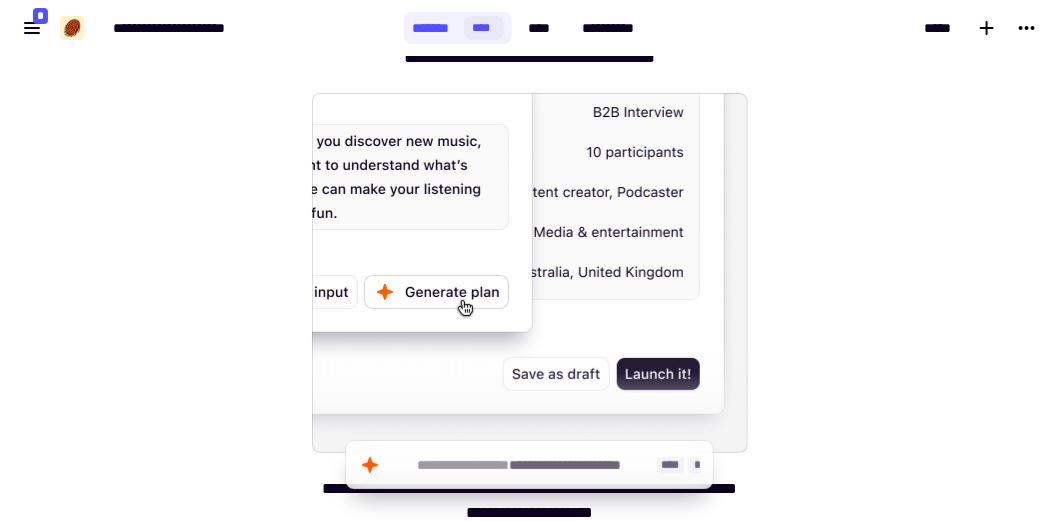 click on "**********" 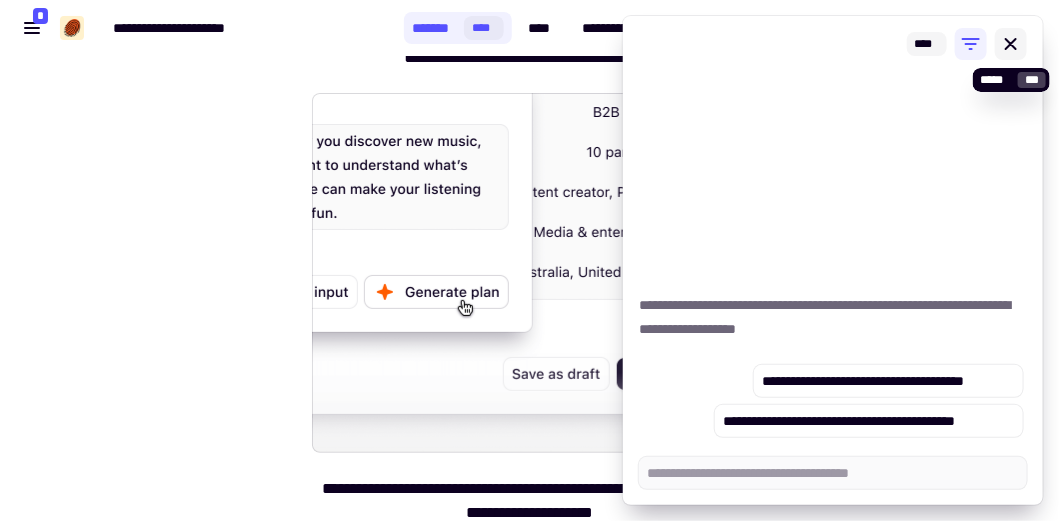 type on "*" 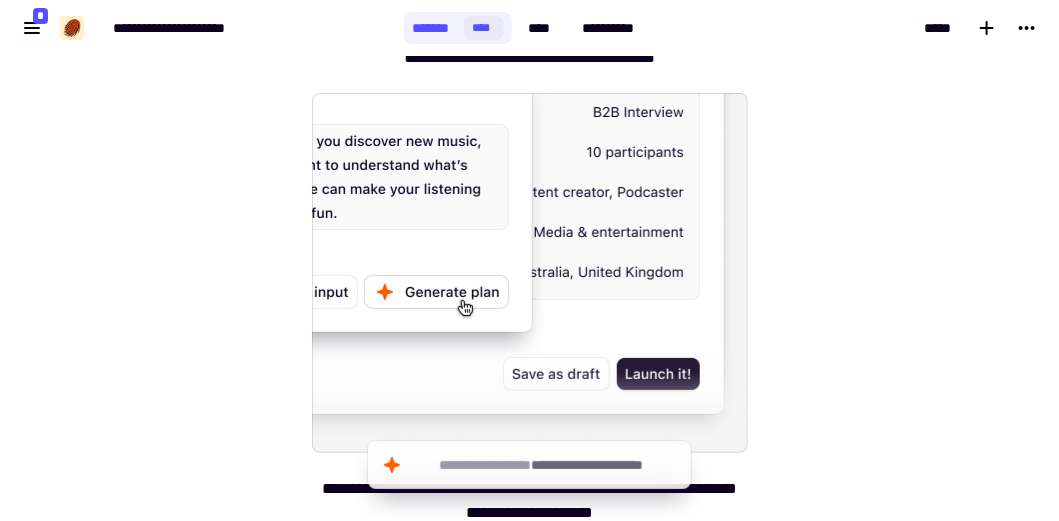 scroll, scrollTop: 59, scrollLeft: 0, axis: vertical 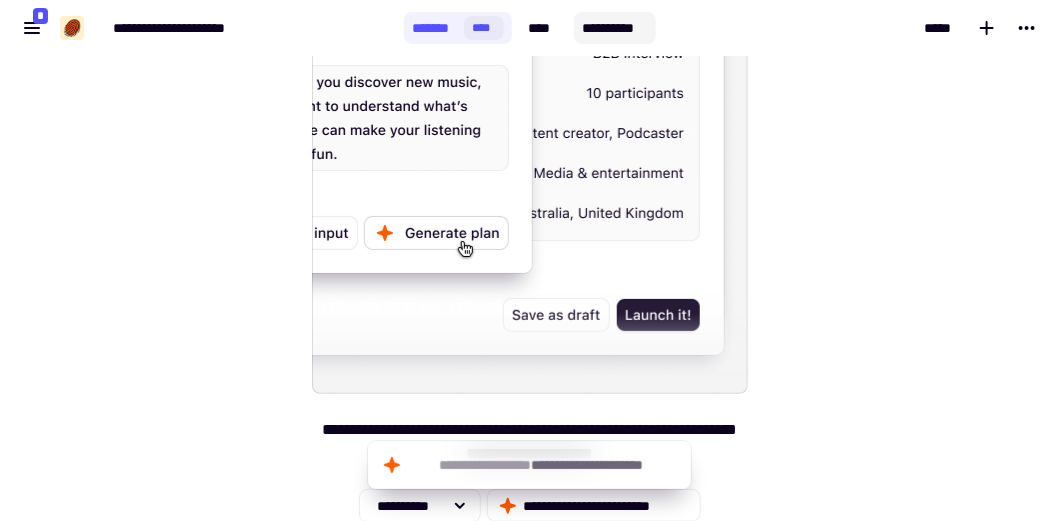 click on "**********" 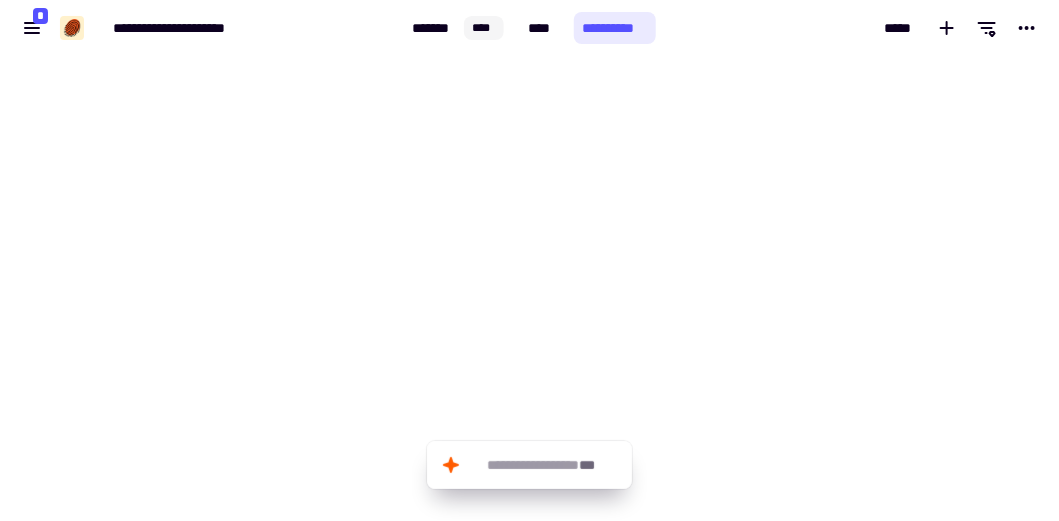 scroll, scrollTop: 0, scrollLeft: 0, axis: both 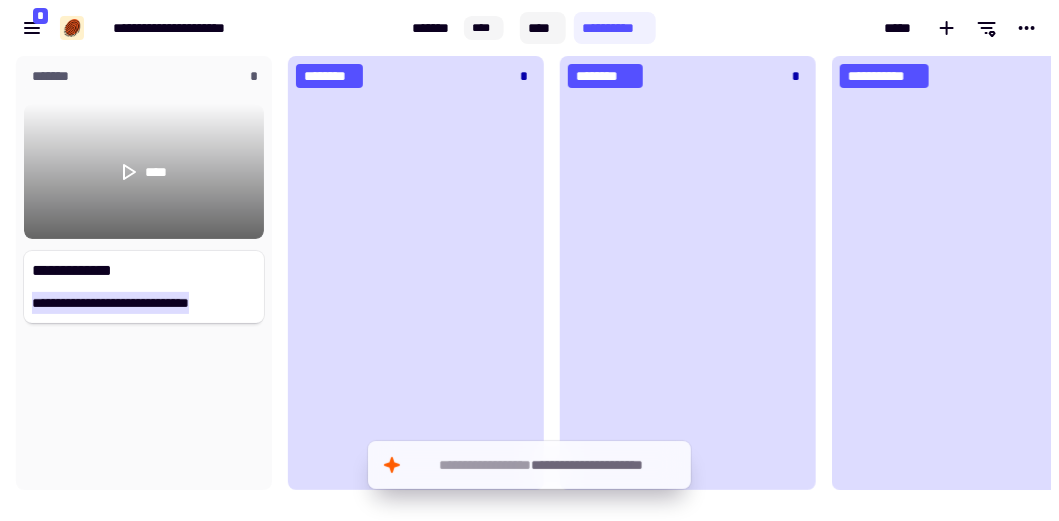 click on "****" 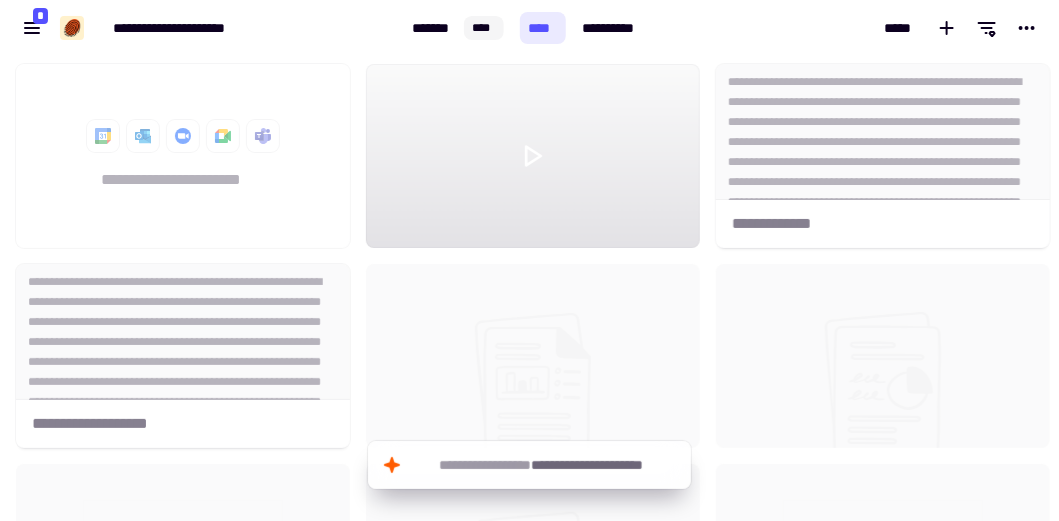 scroll, scrollTop: 16, scrollLeft: 15, axis: both 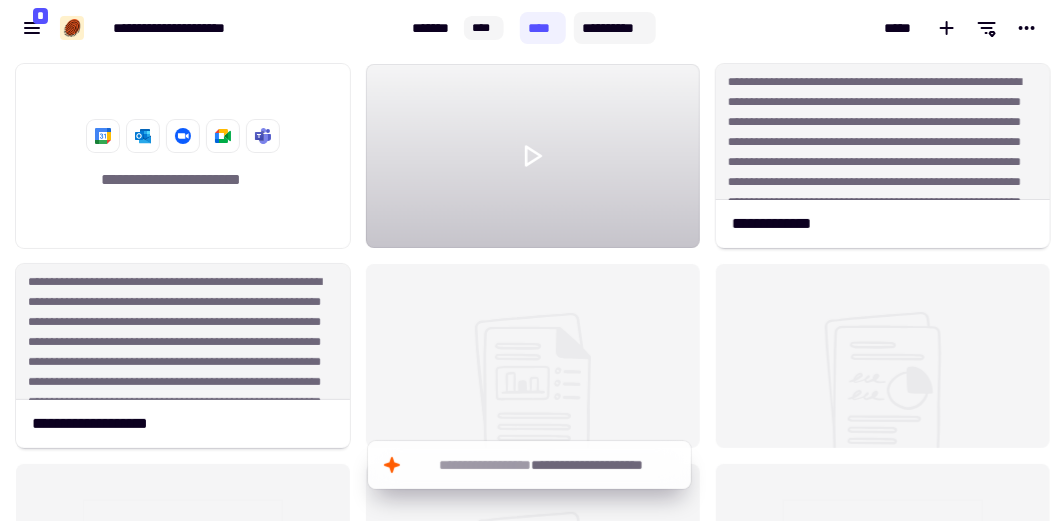 click on "**********" 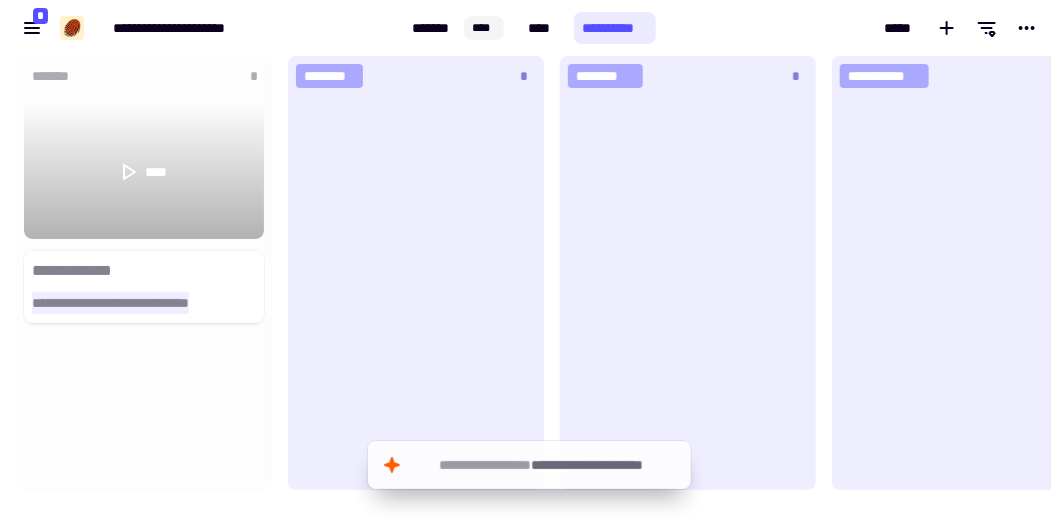 scroll, scrollTop: 16, scrollLeft: 16, axis: both 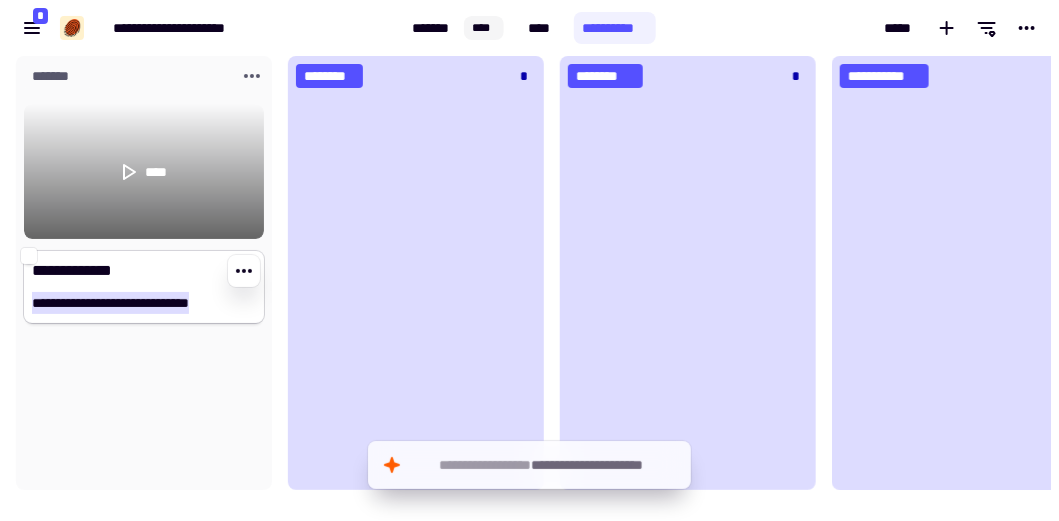 click on "**********" 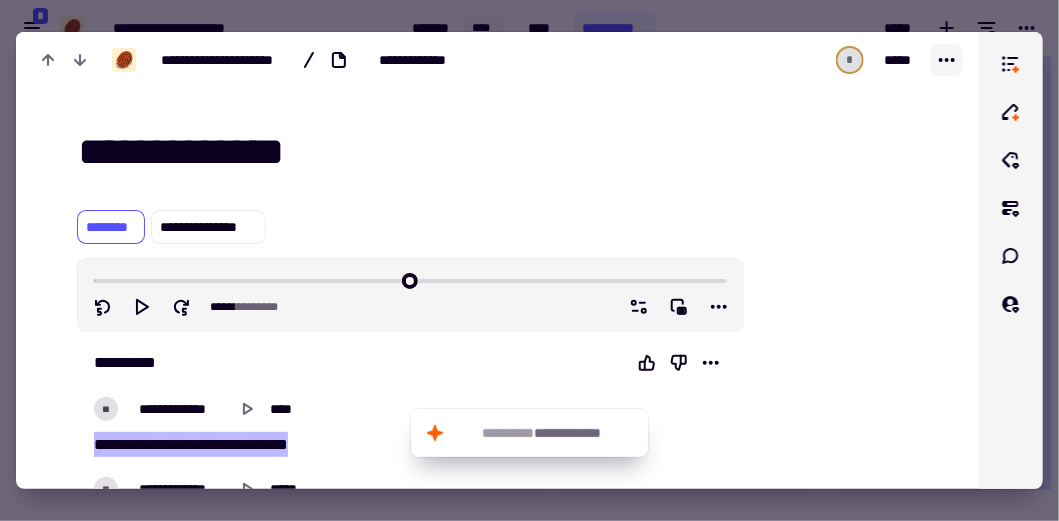 type on "*****" 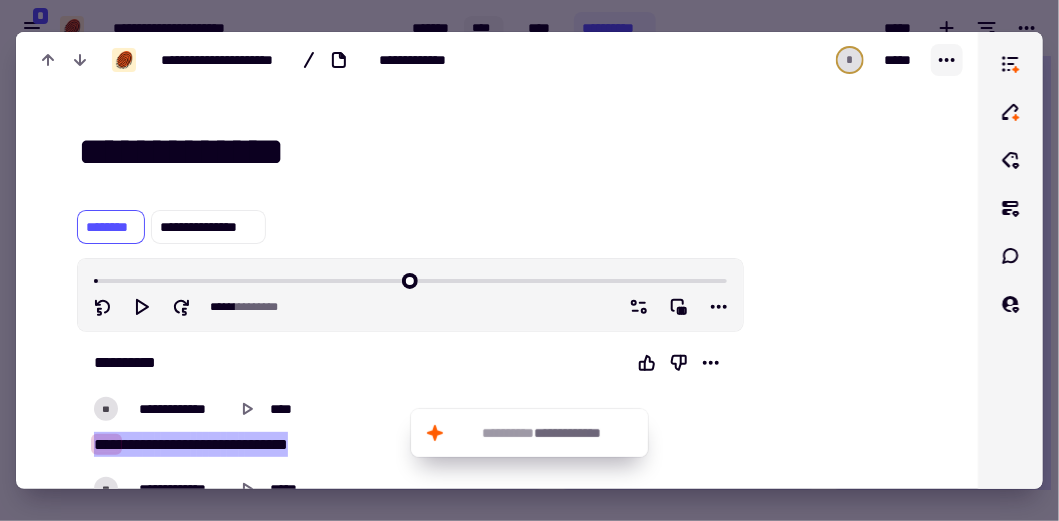 click 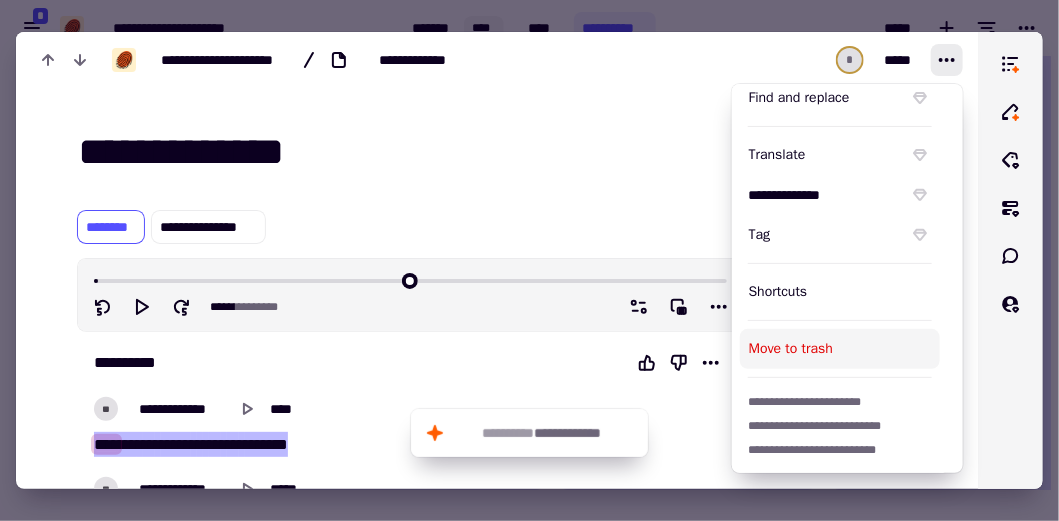 click on "Move to trash" at bounding box center (840, 349) 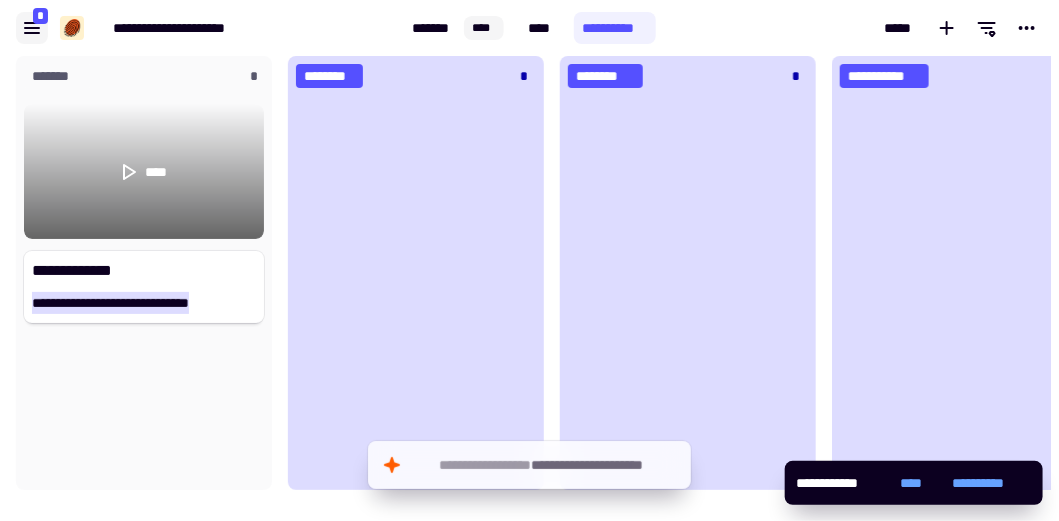 click 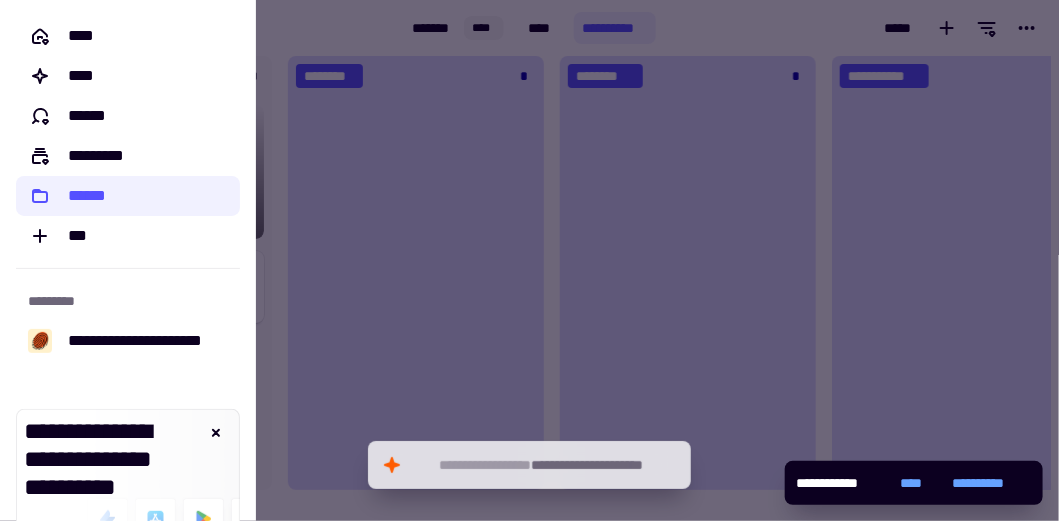 click at bounding box center (529, 260) 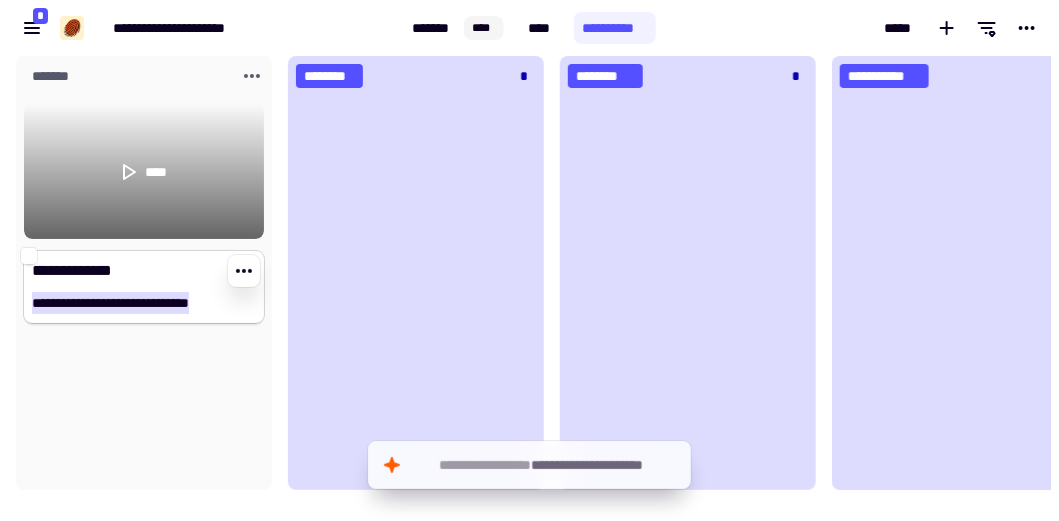 click on "**********" 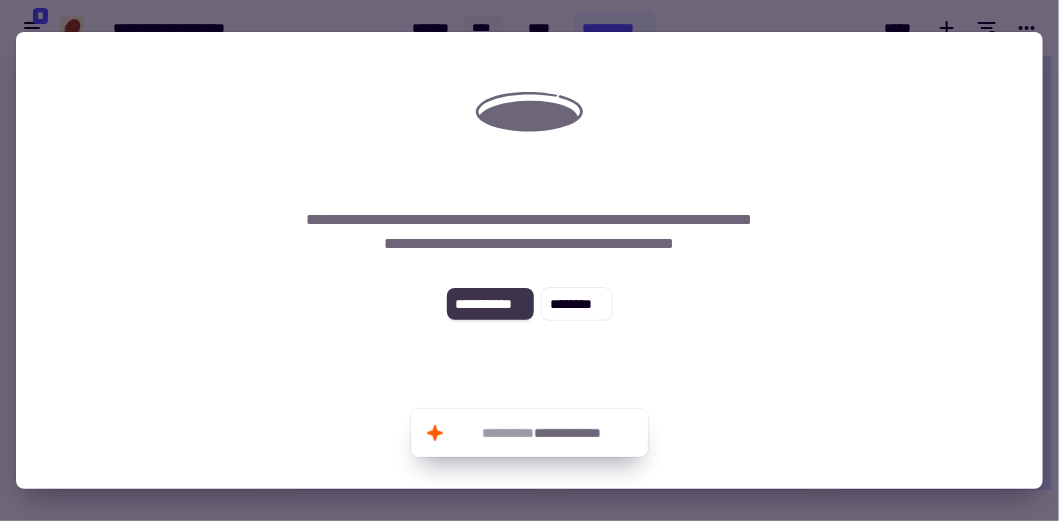 click on "**********" 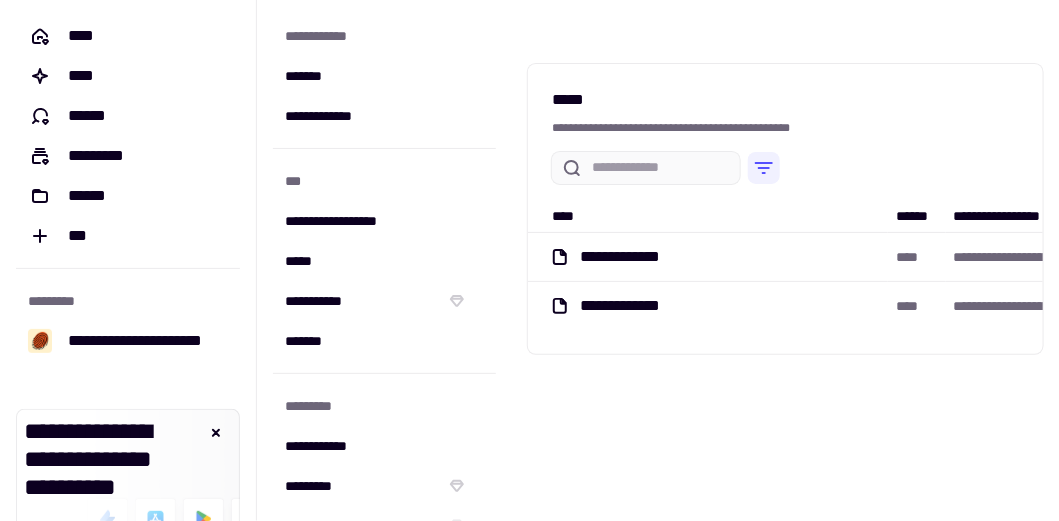 click on "**********" at bounding box center [730, 306] 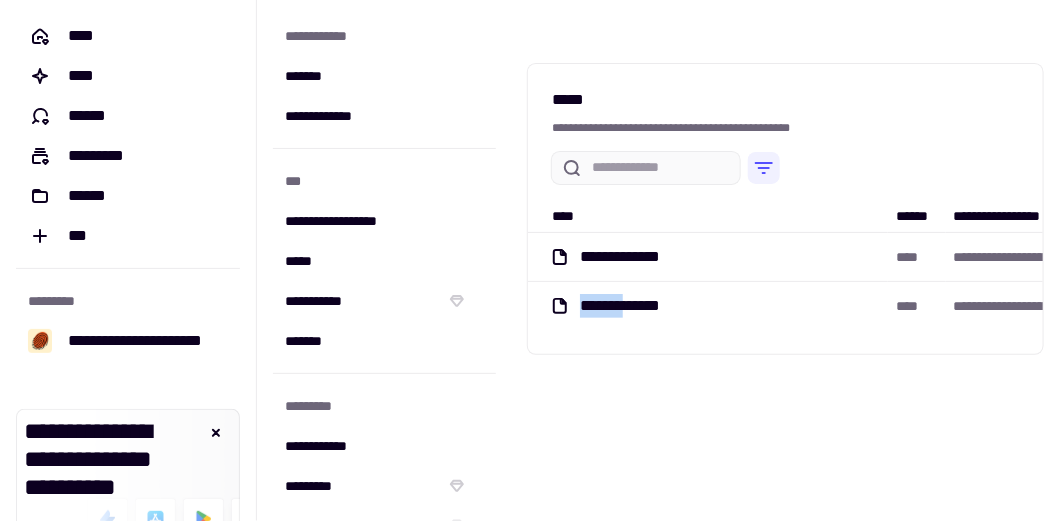drag, startPoint x: 647, startPoint y: 294, endPoint x: 558, endPoint y: 304, distance: 89.560036 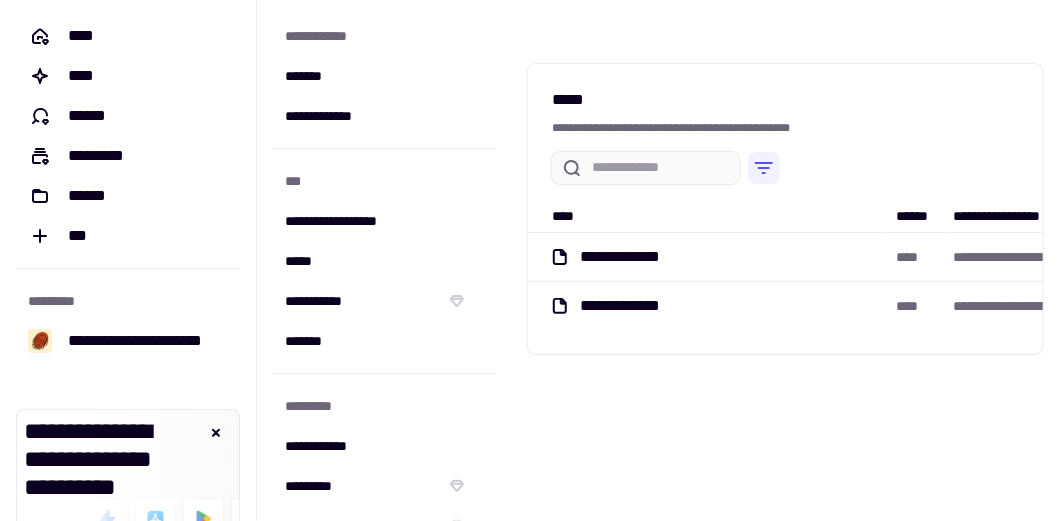 click 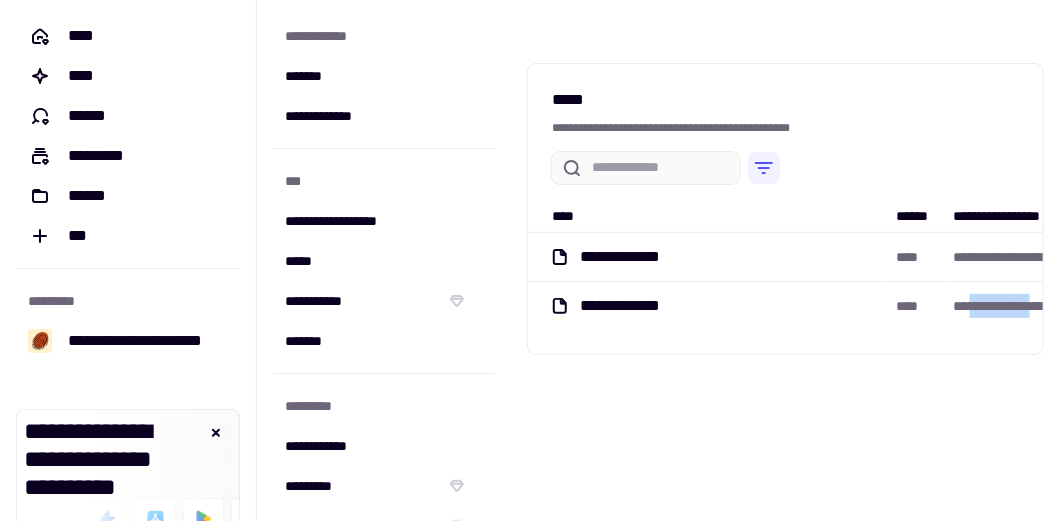click on "**********" at bounding box center [1027, 305] 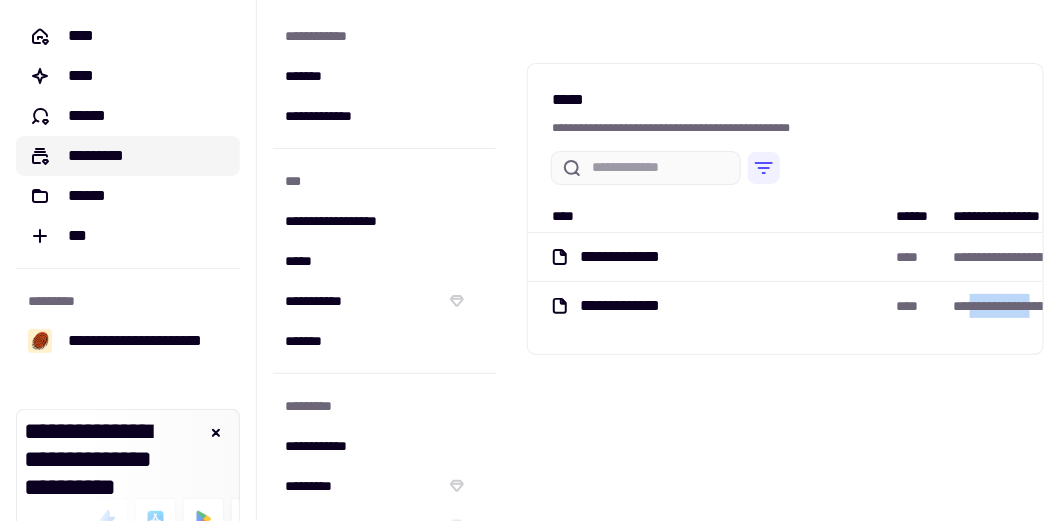 click on "*********" 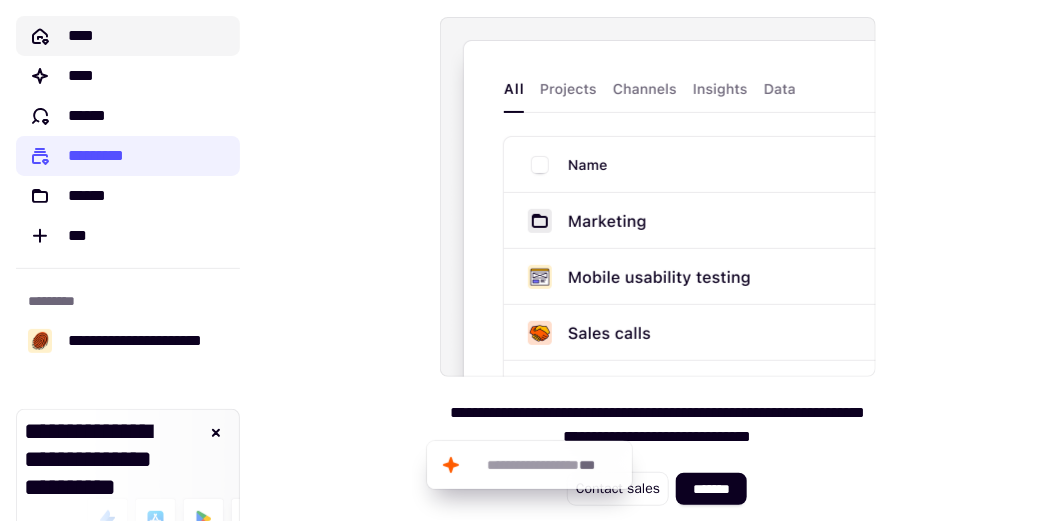 click on "****" 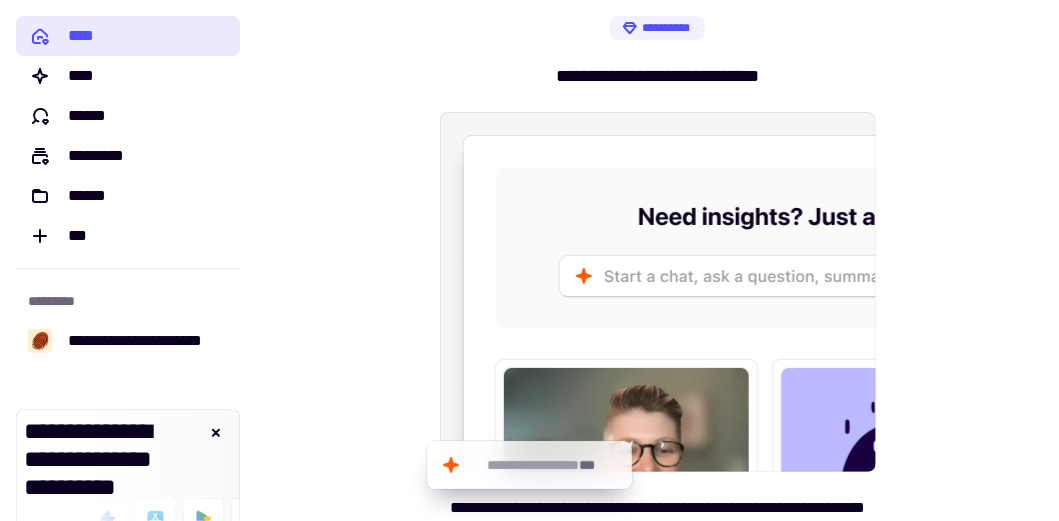 click on "****" 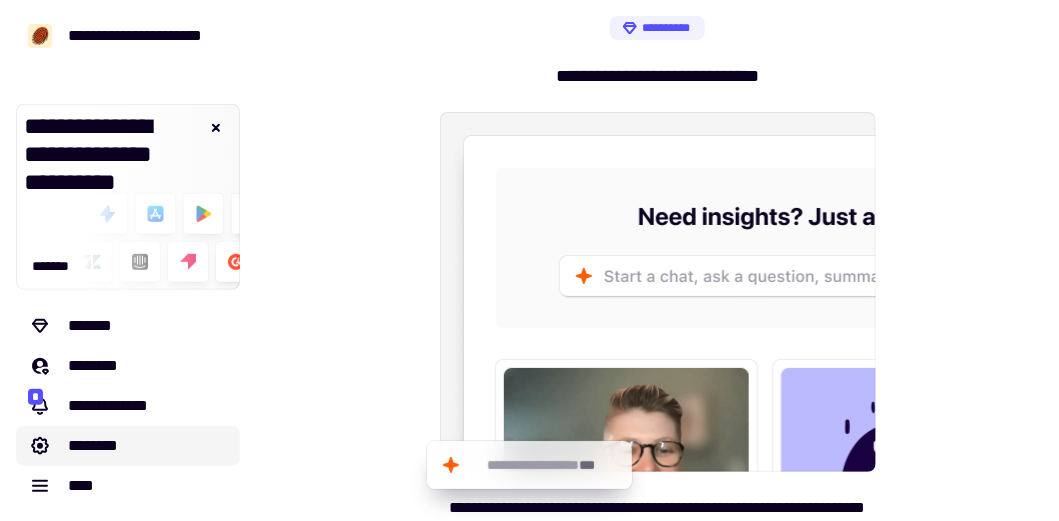 click on "********" 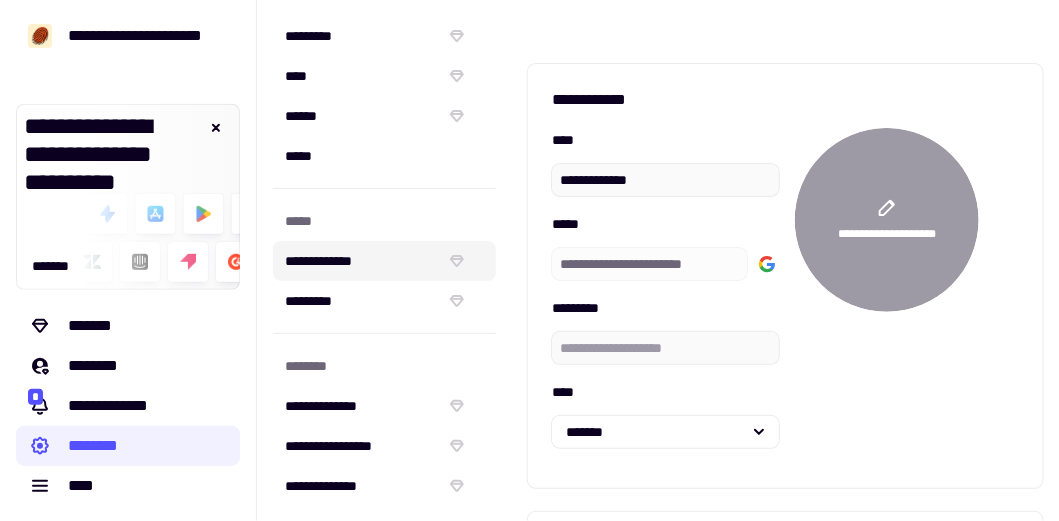 click on "**********" 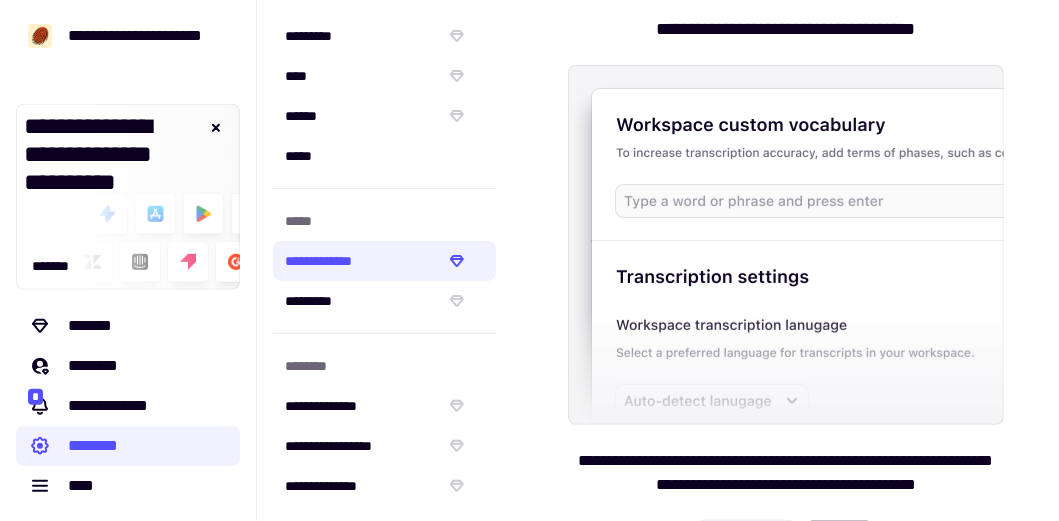 scroll, scrollTop: 38, scrollLeft: 0, axis: vertical 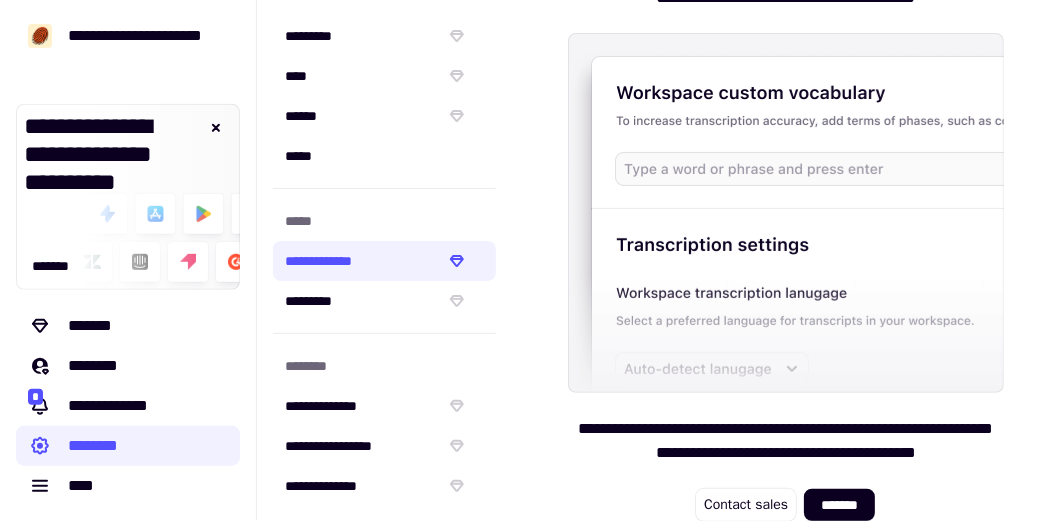 click at bounding box center [786, 213] 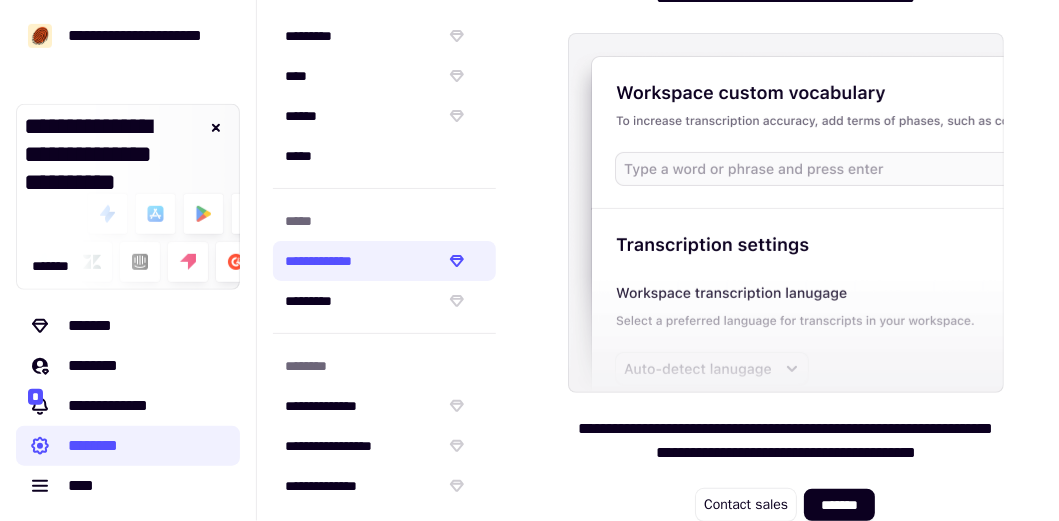 scroll, scrollTop: 0, scrollLeft: 0, axis: both 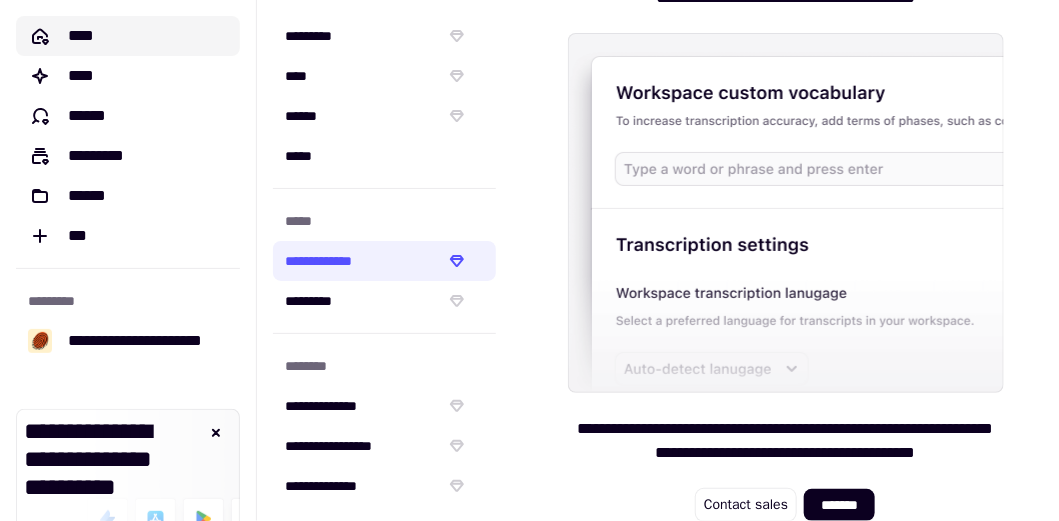 click on "****" 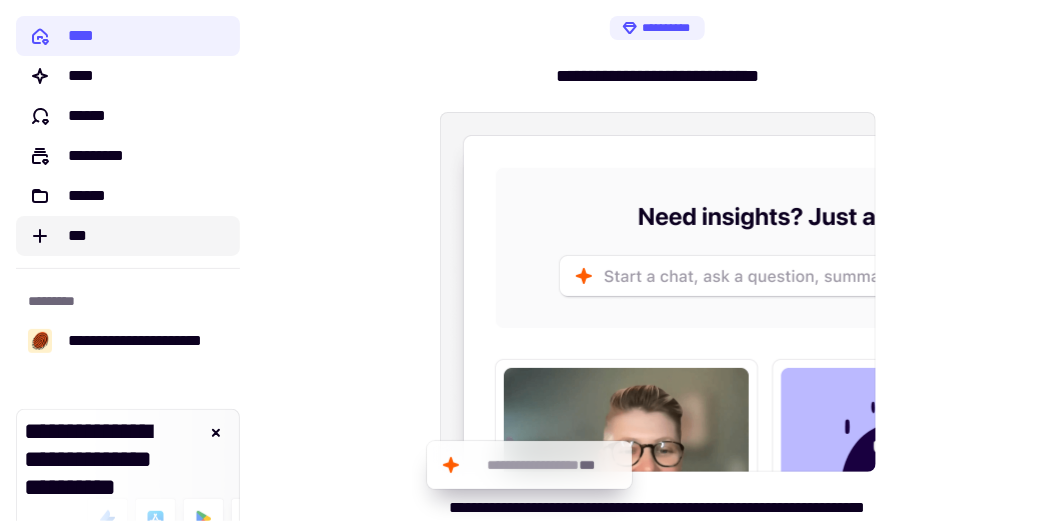 click on "***" 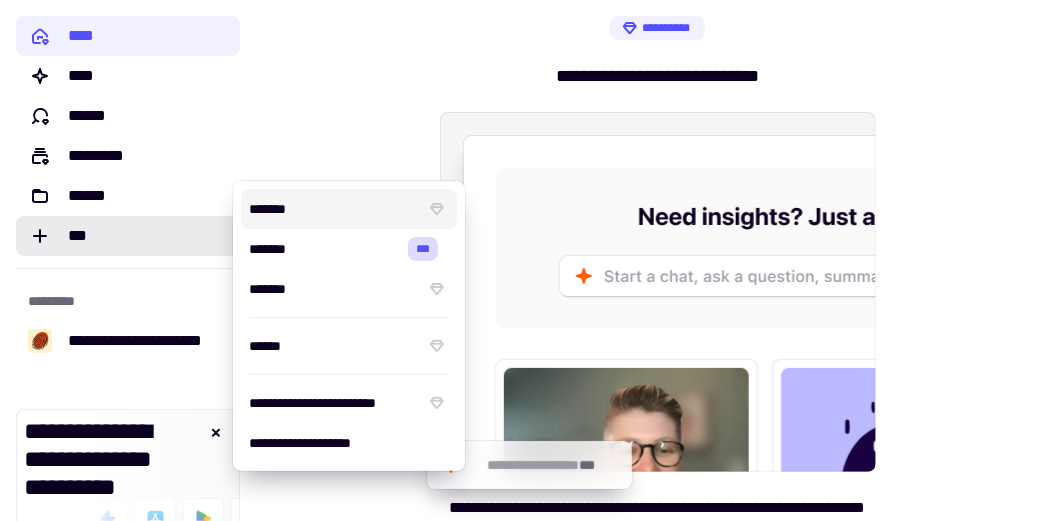 click on "*******" at bounding box center (333, 209) 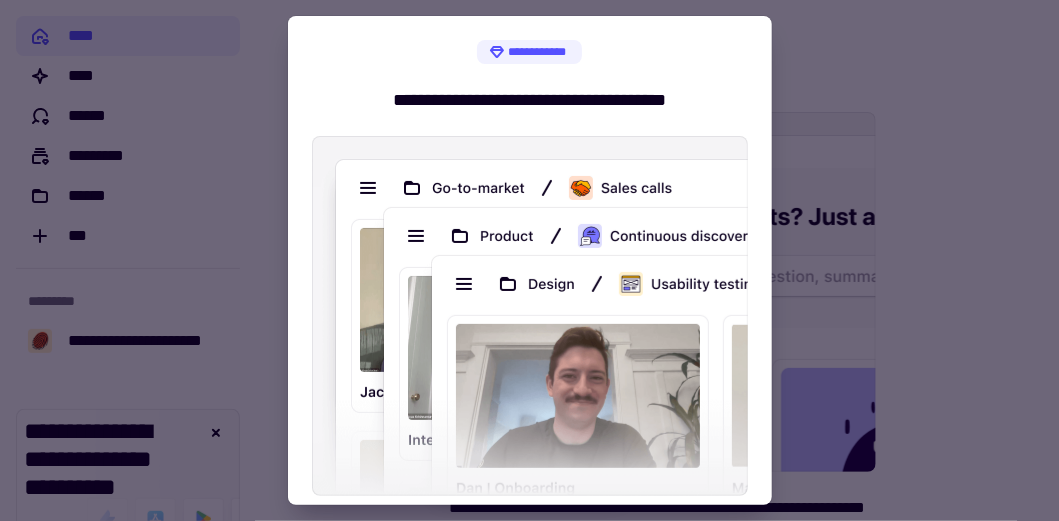 click at bounding box center [529, 260] 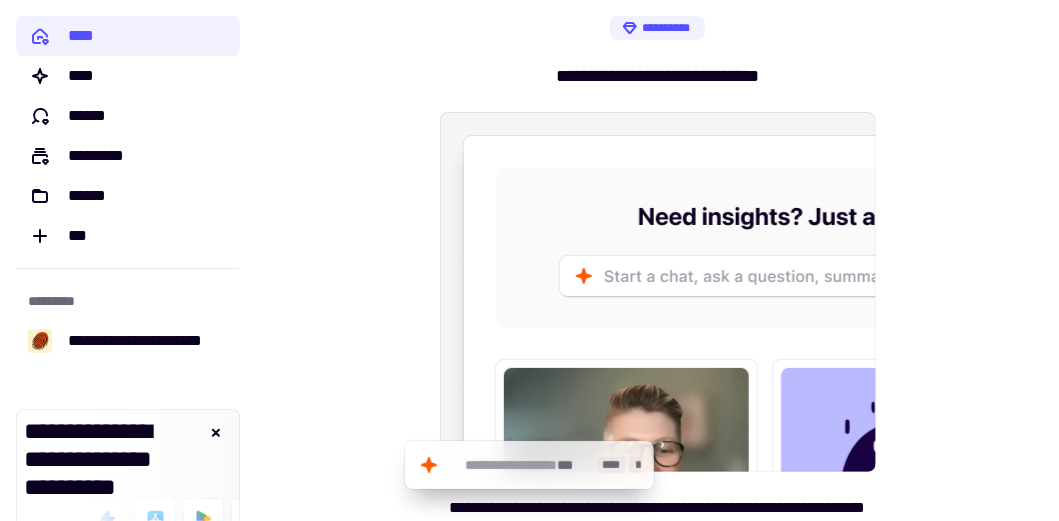 click on "**********" 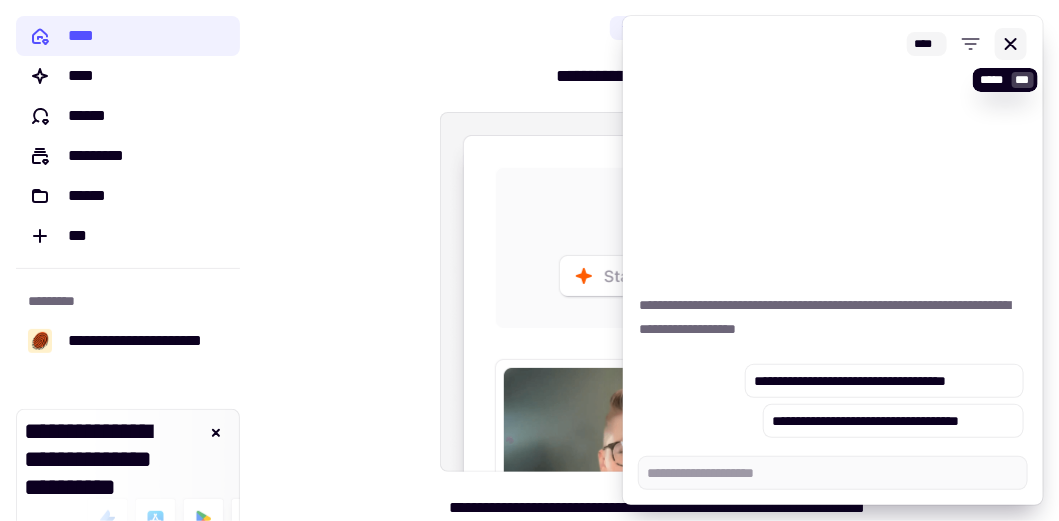 type on "*" 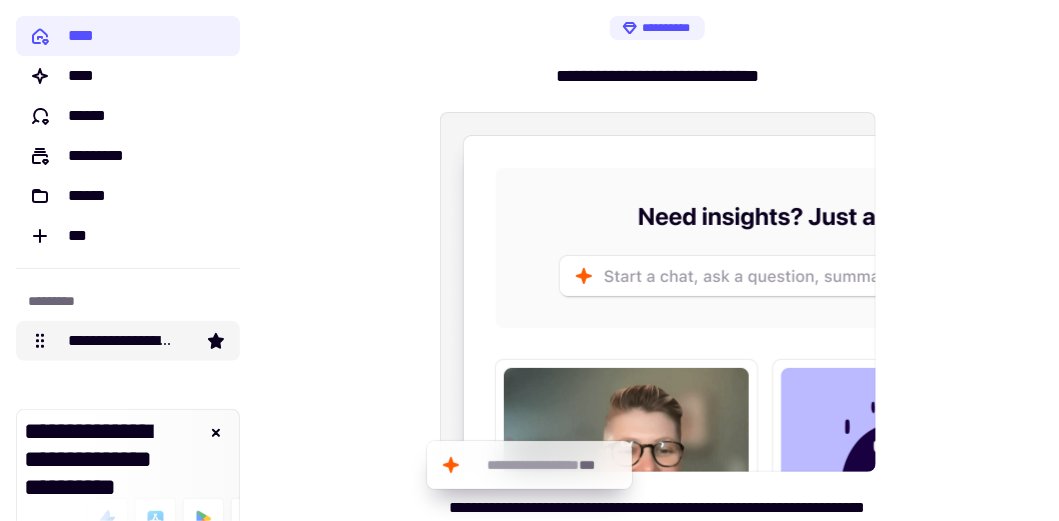 click on "**********" 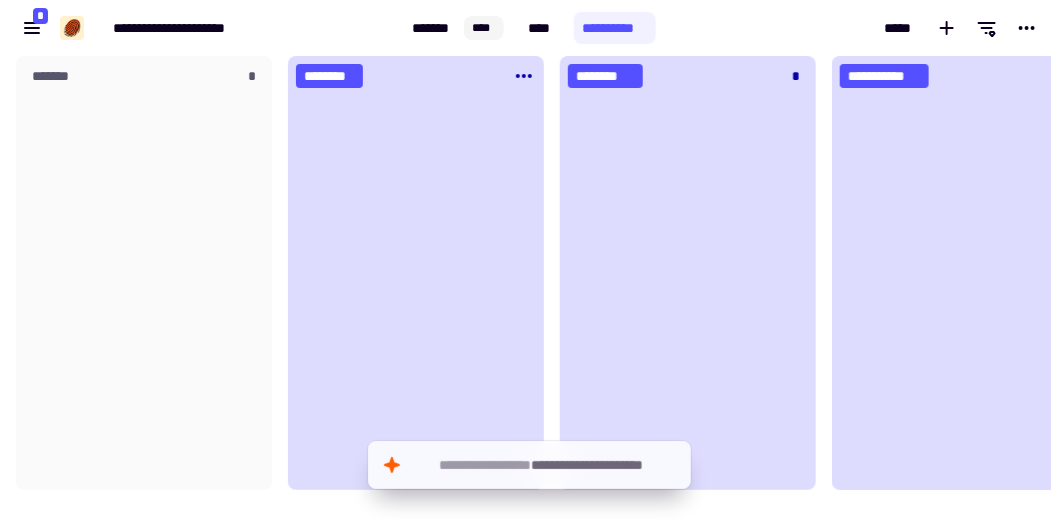 scroll, scrollTop: 16, scrollLeft: 16, axis: both 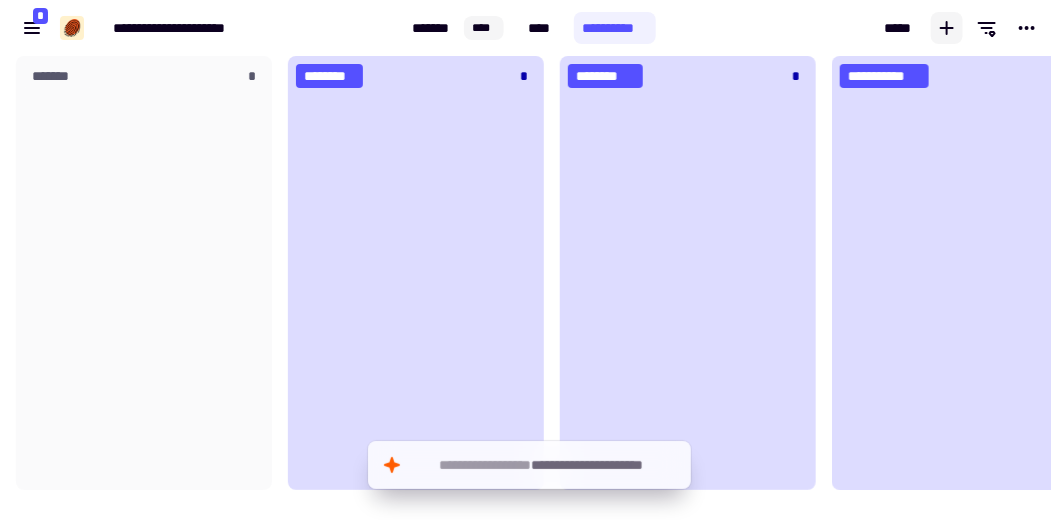 click 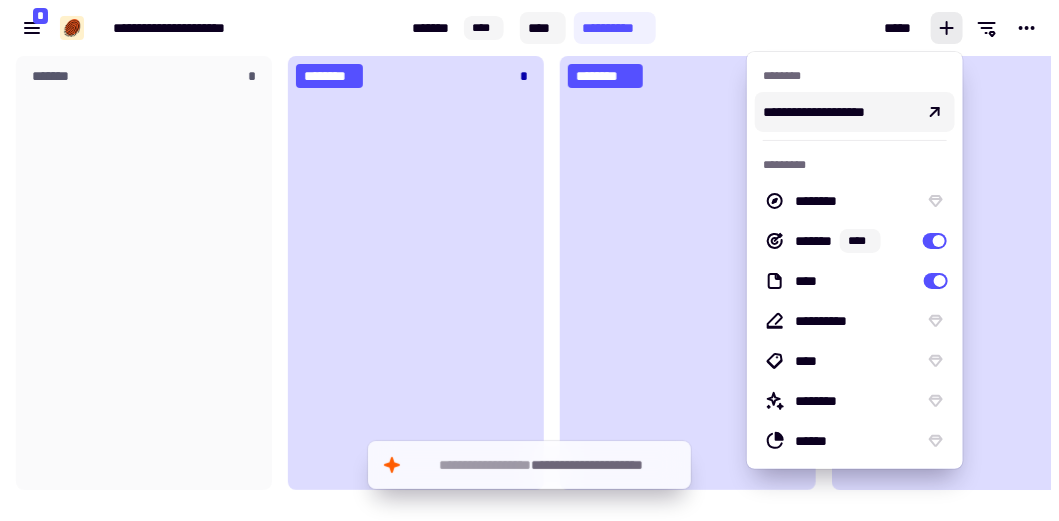 click on "****" 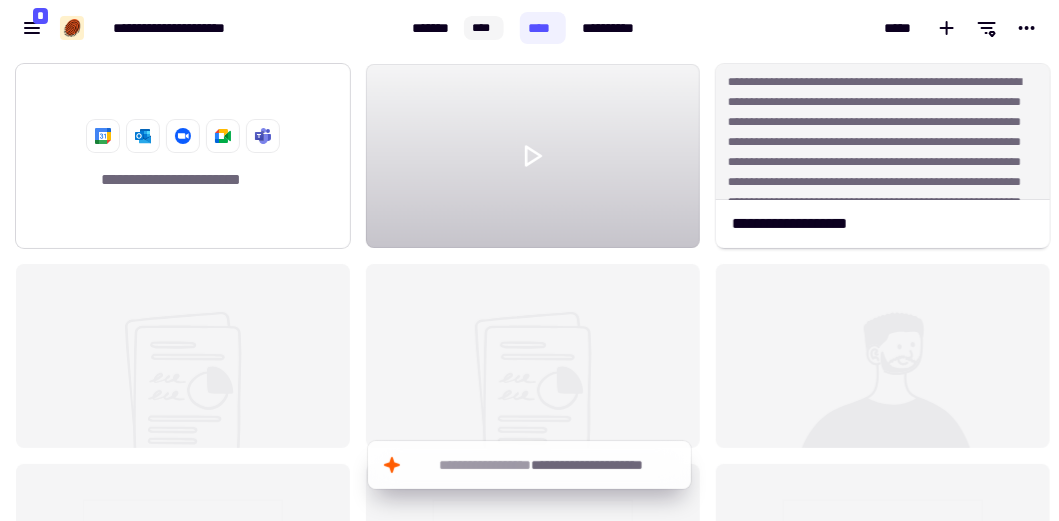 click on "**********" 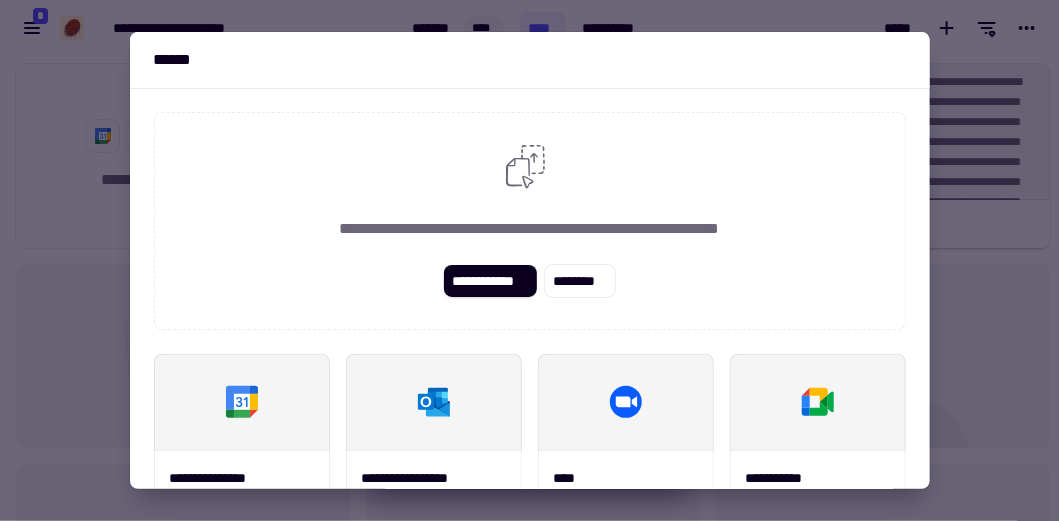 click at bounding box center [529, 260] 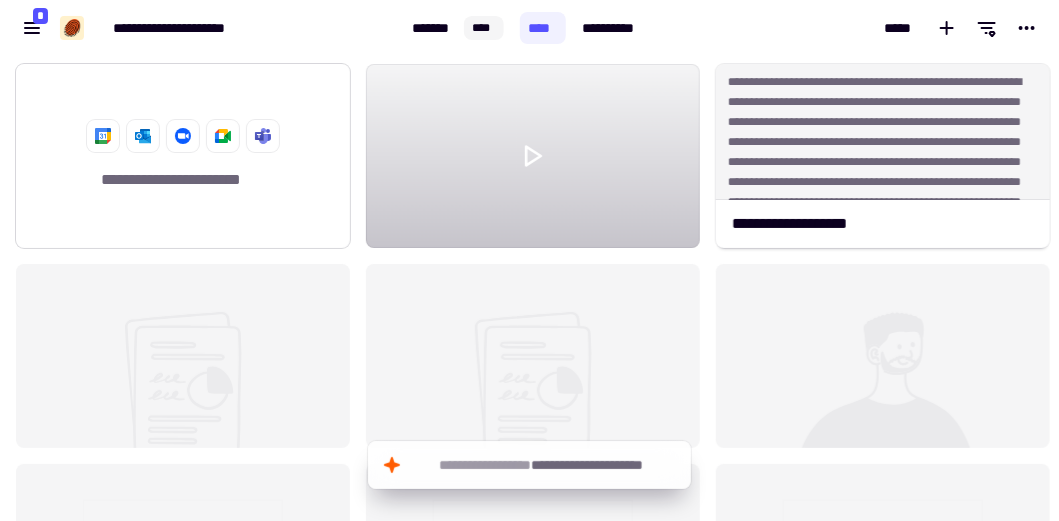 drag, startPoint x: 786, startPoint y: 183, endPoint x: 199, endPoint y: 168, distance: 587.19165 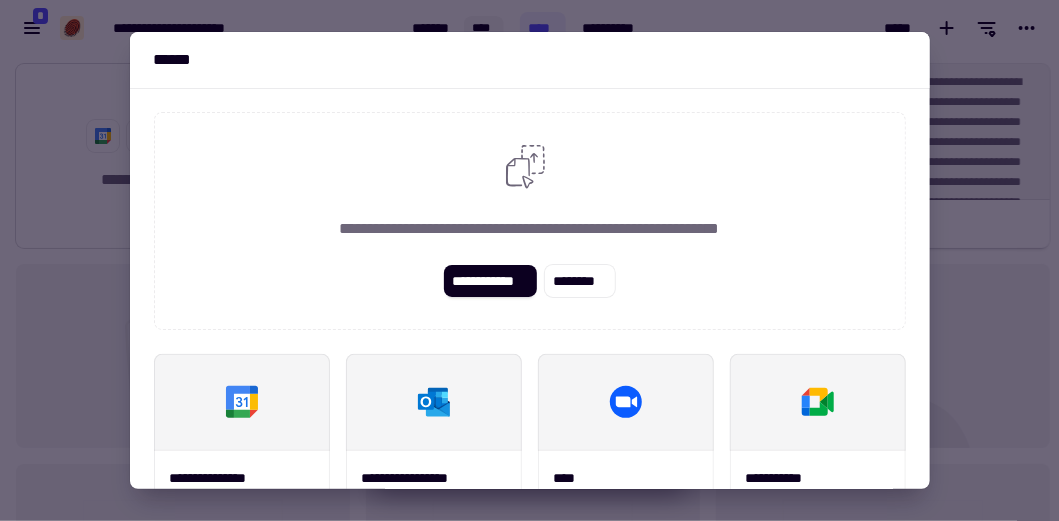 click on "**********" at bounding box center [530, 221] 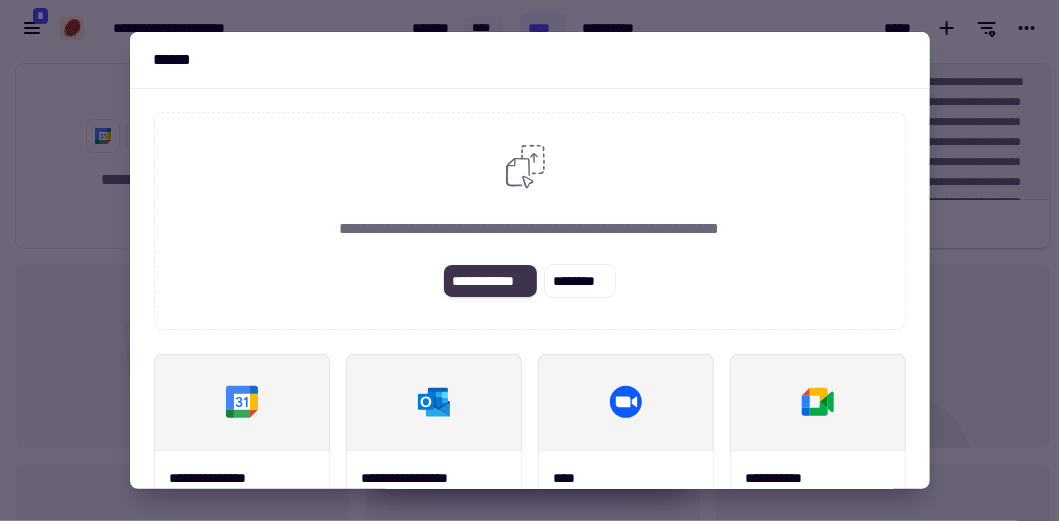 click on "**********" 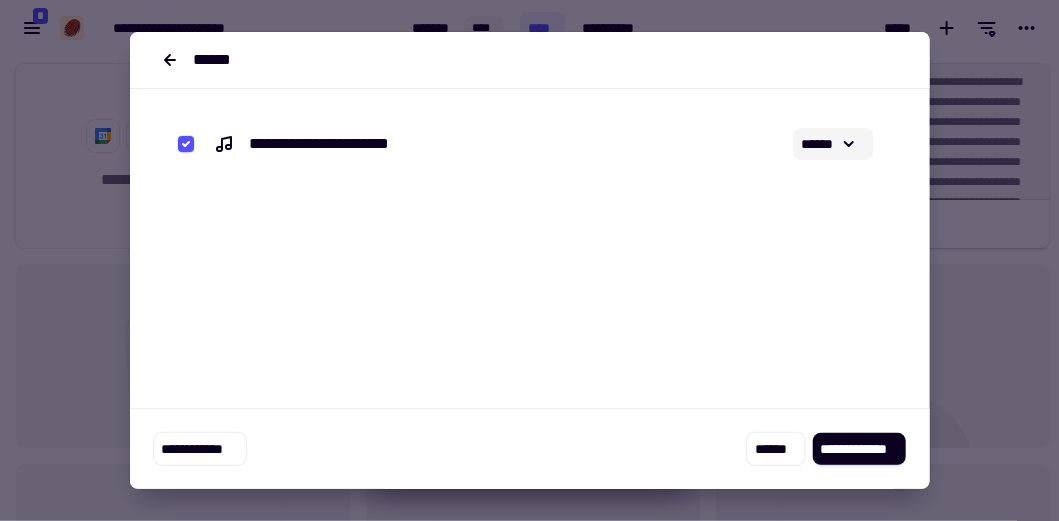 click 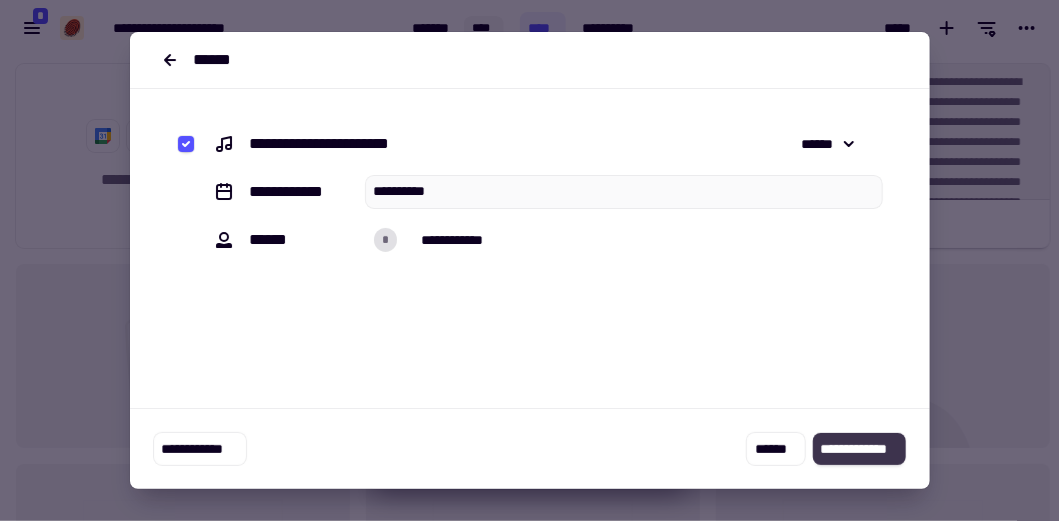 click on "**********" 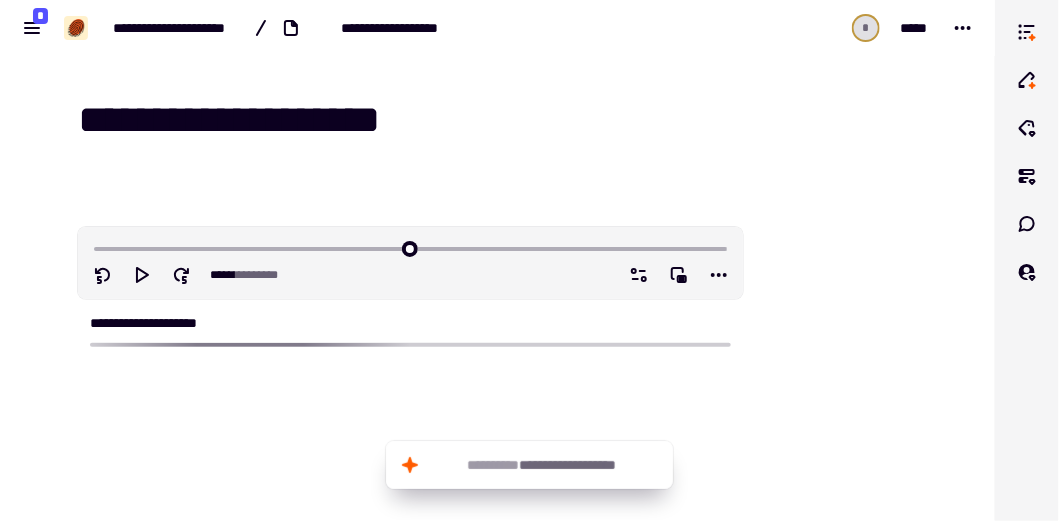 click on "**********" at bounding box center (510, 121) 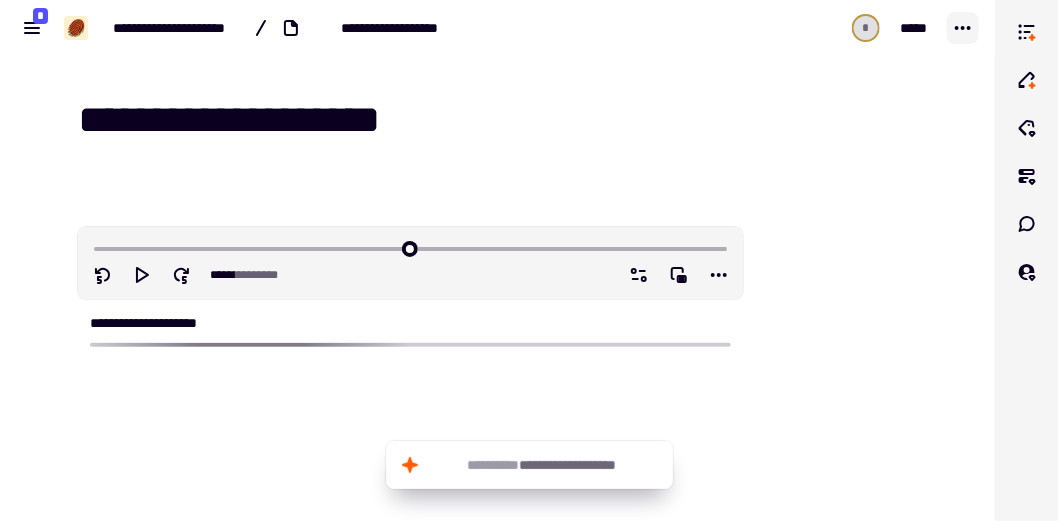 click 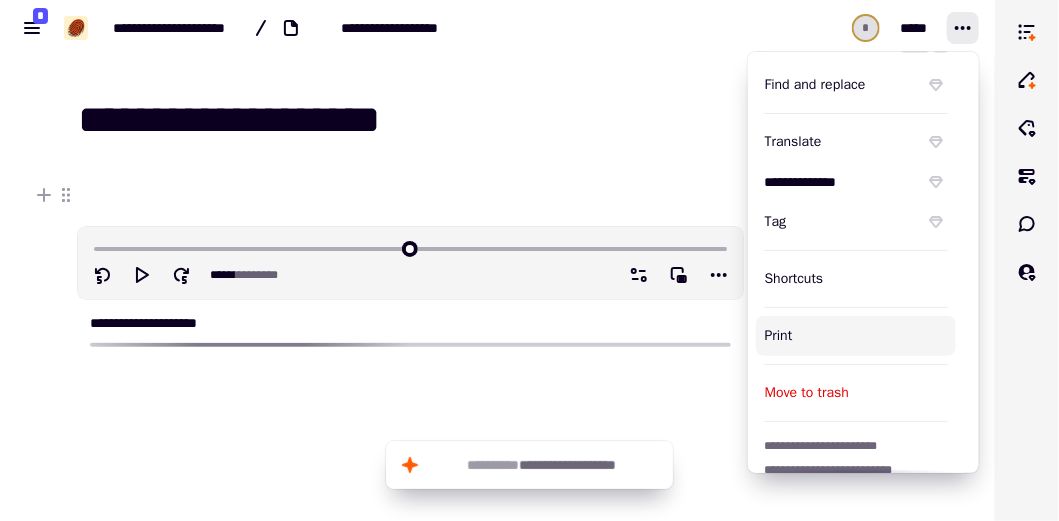 scroll, scrollTop: 176, scrollLeft: 0, axis: vertical 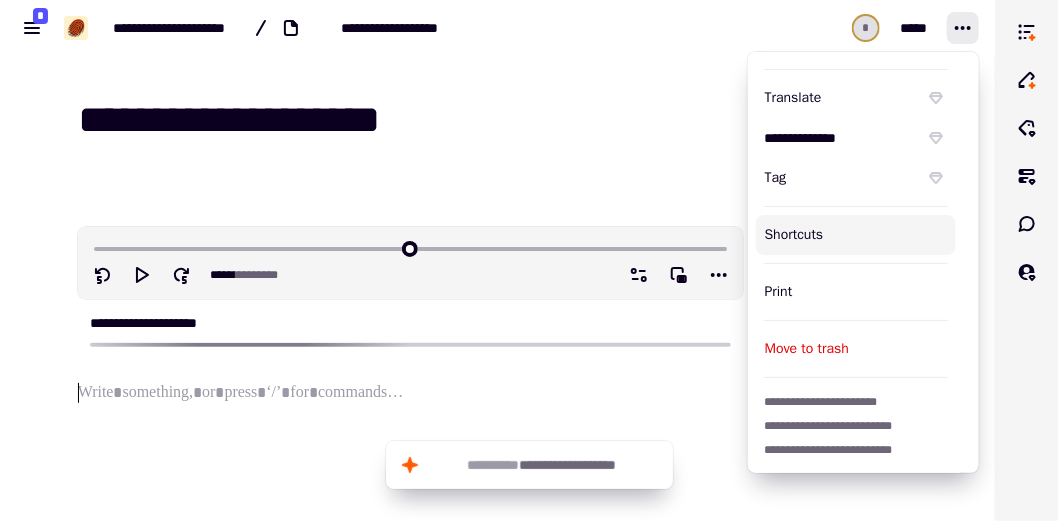 click on "**********" at bounding box center [398, 379] 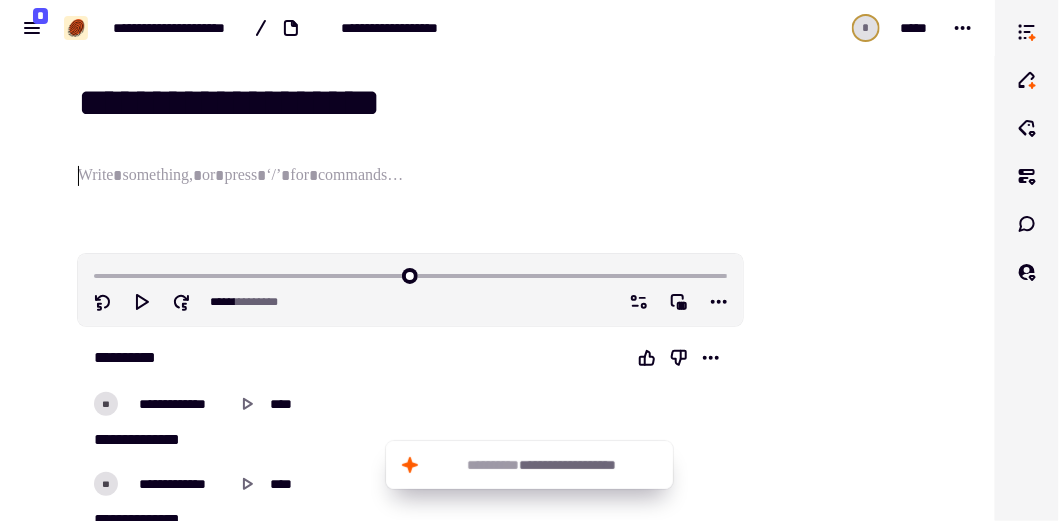 scroll, scrollTop: 0, scrollLeft: 0, axis: both 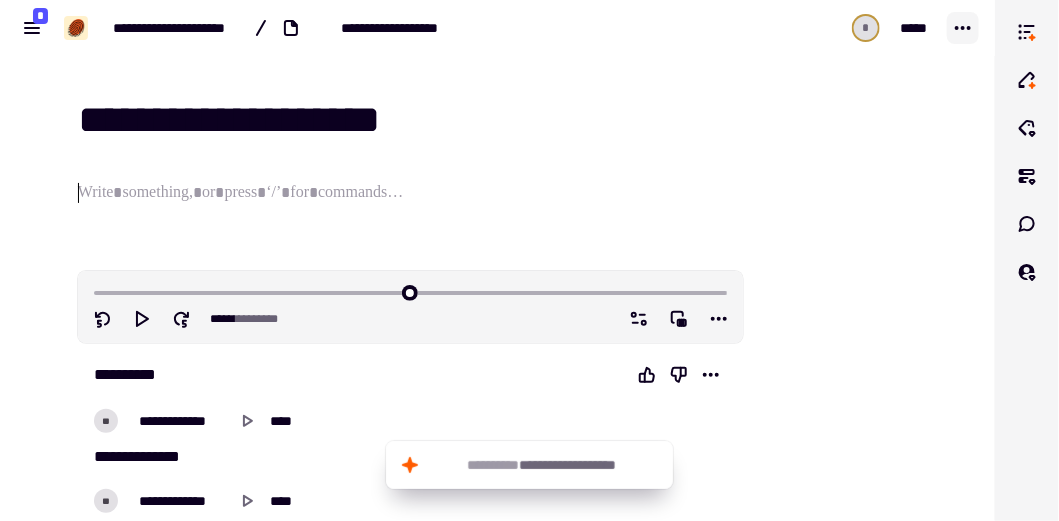 click 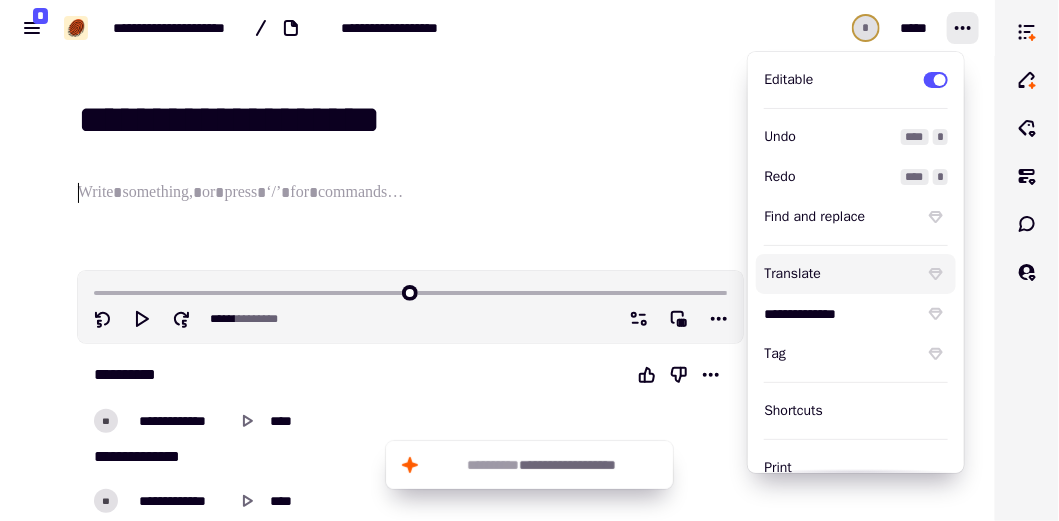 click on "Translate" at bounding box center [840, 274] 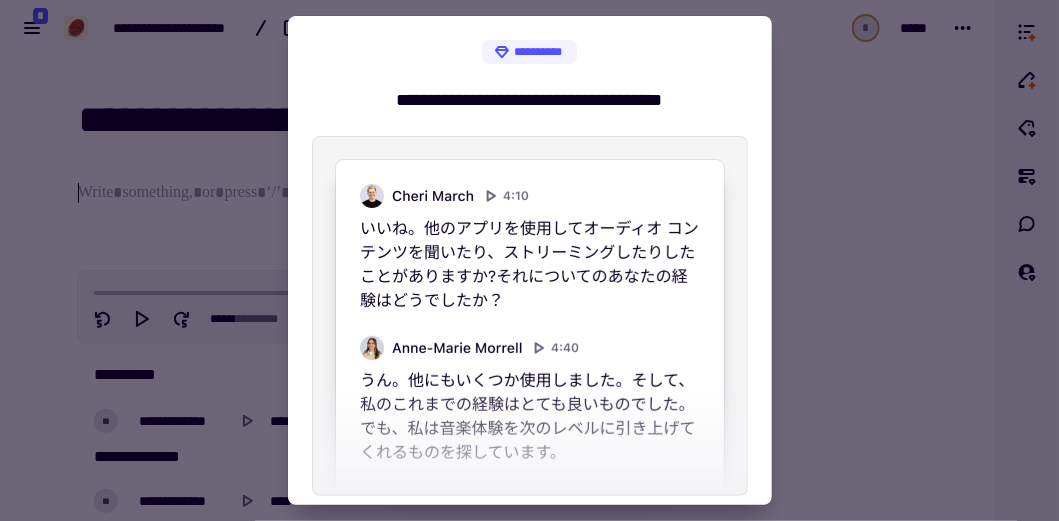 scroll, scrollTop: 130, scrollLeft: 0, axis: vertical 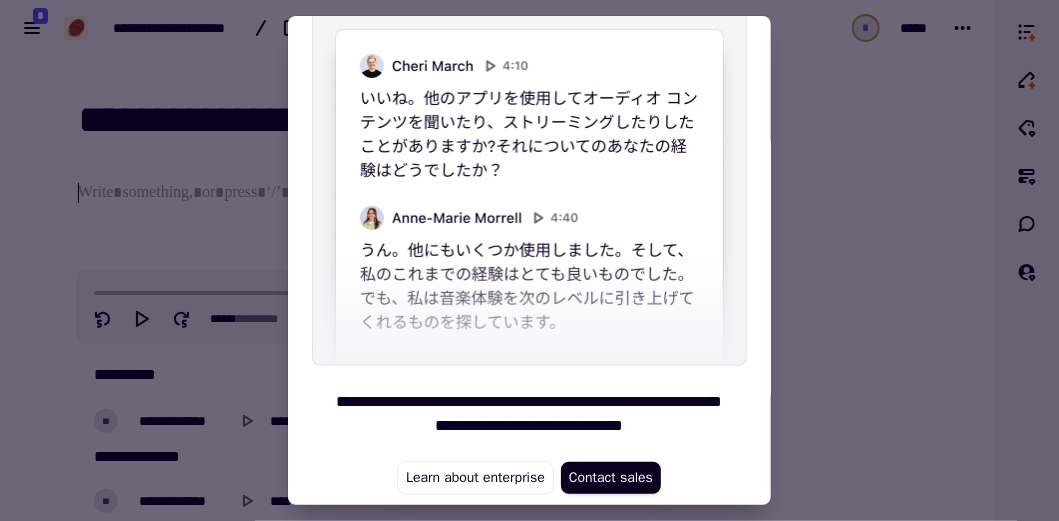 click at bounding box center [529, 260] 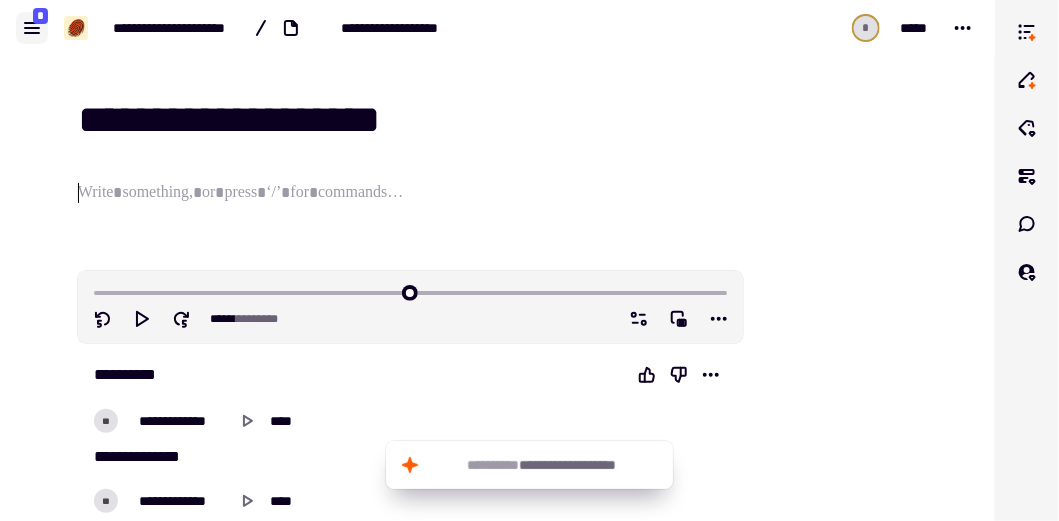 click 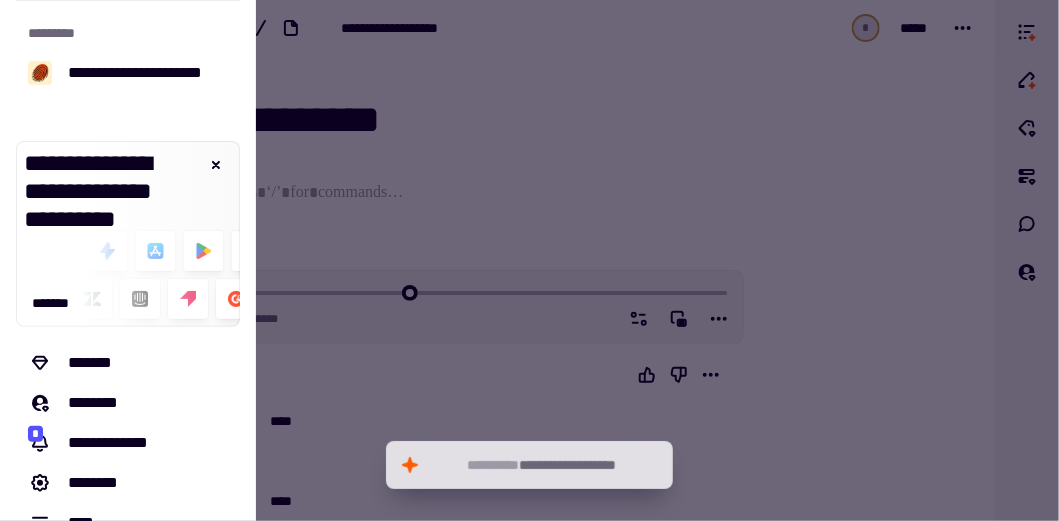 scroll, scrollTop: 305, scrollLeft: 0, axis: vertical 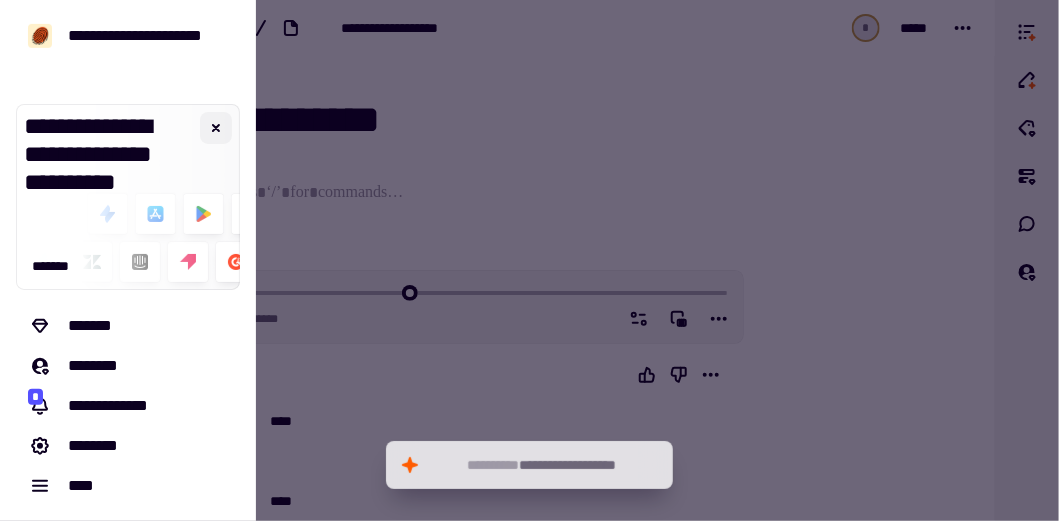 click 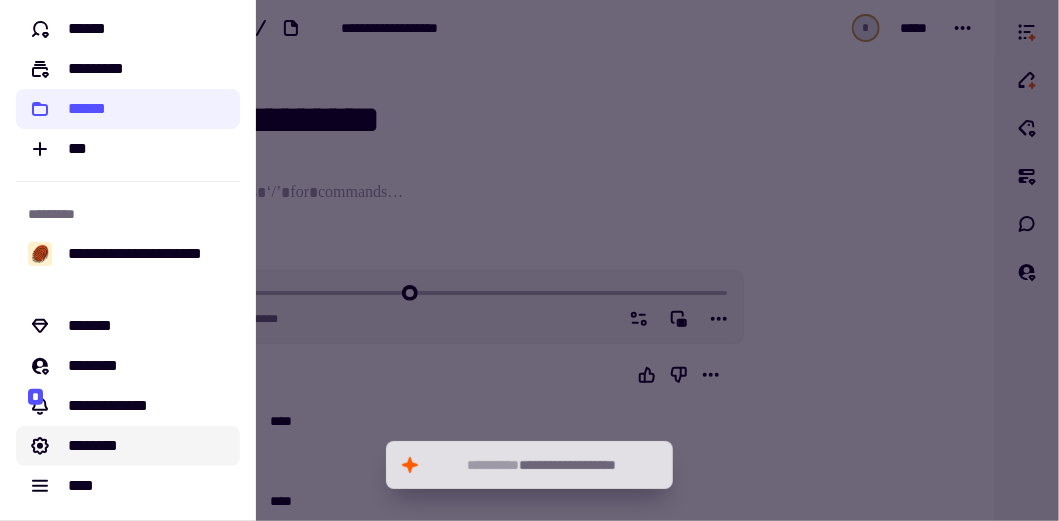 click on "********" 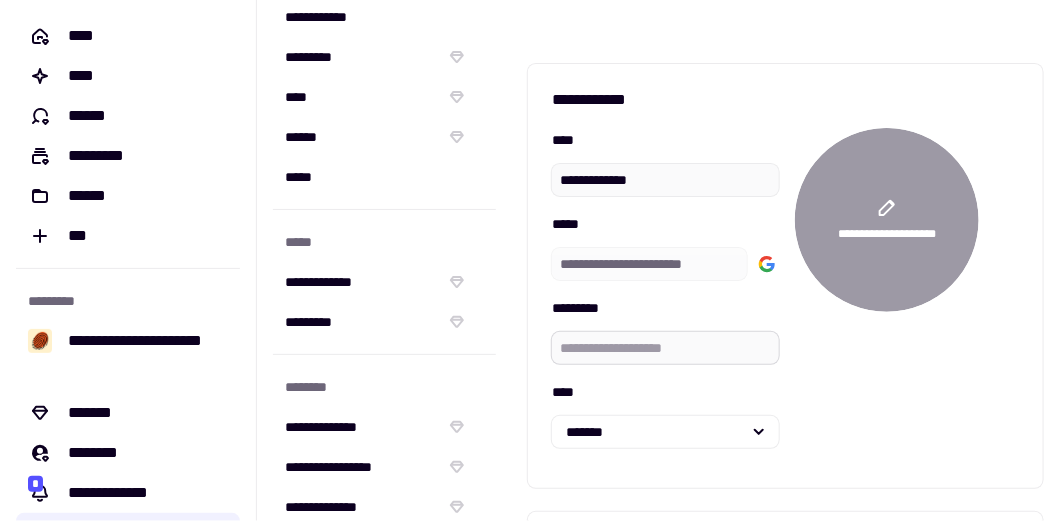 scroll, scrollTop: 450, scrollLeft: 0, axis: vertical 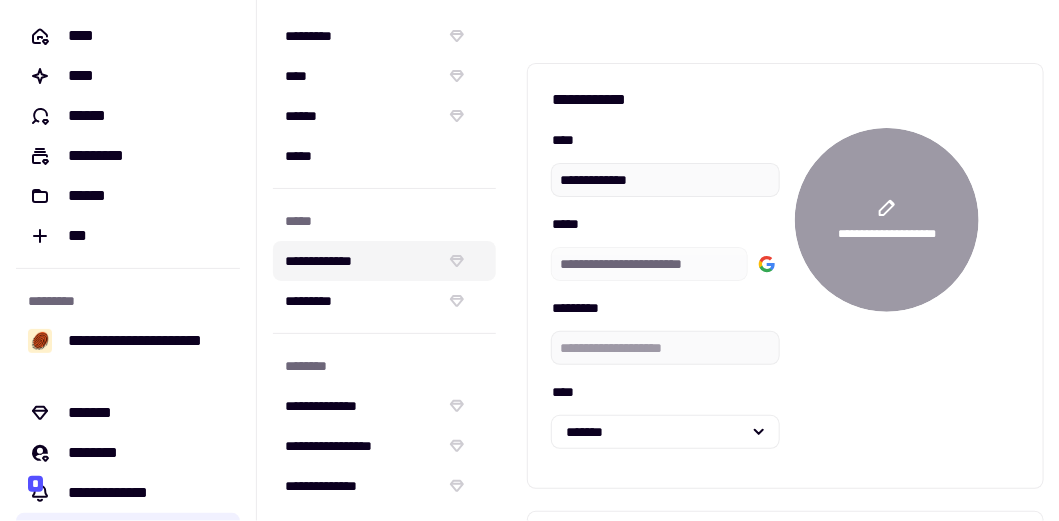 click on "**********" 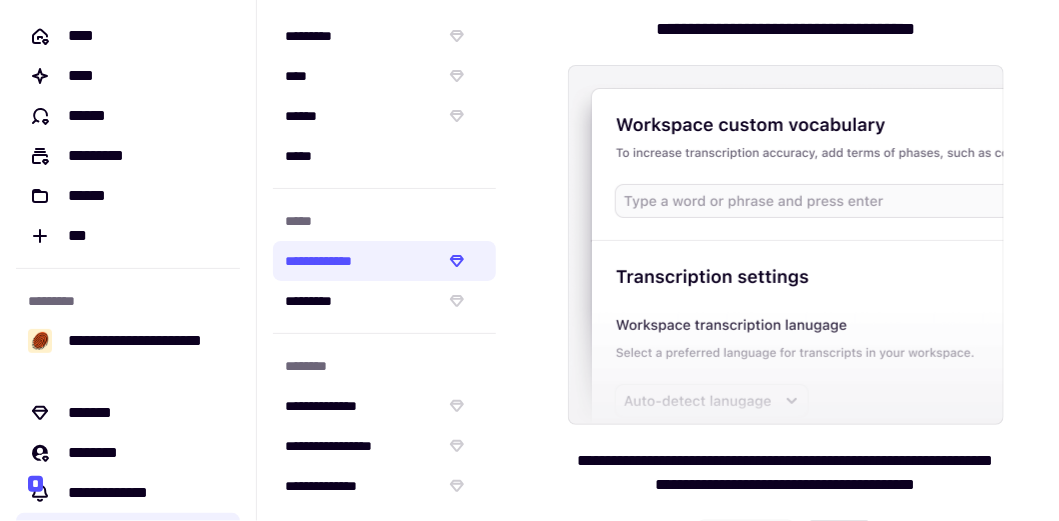scroll, scrollTop: 38, scrollLeft: 0, axis: vertical 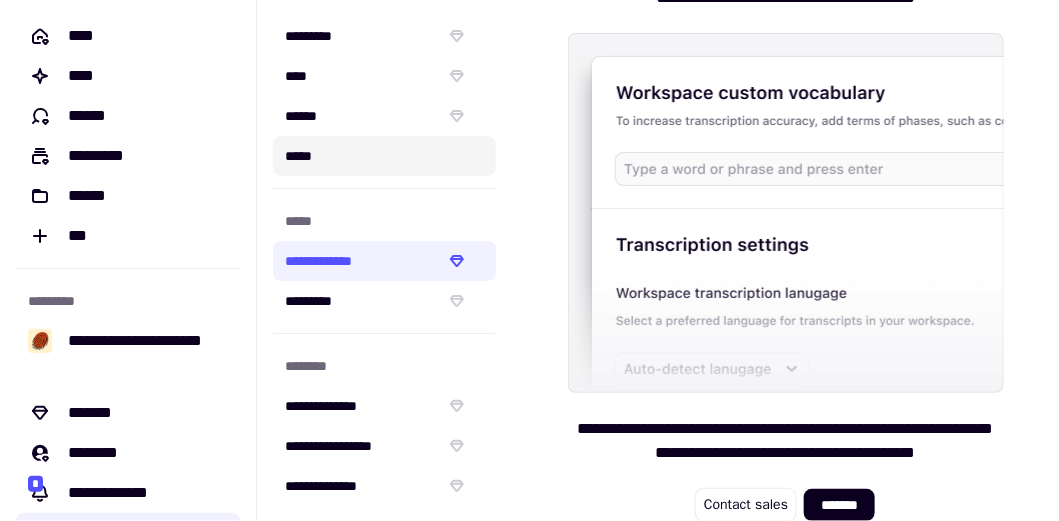 click on "*****" 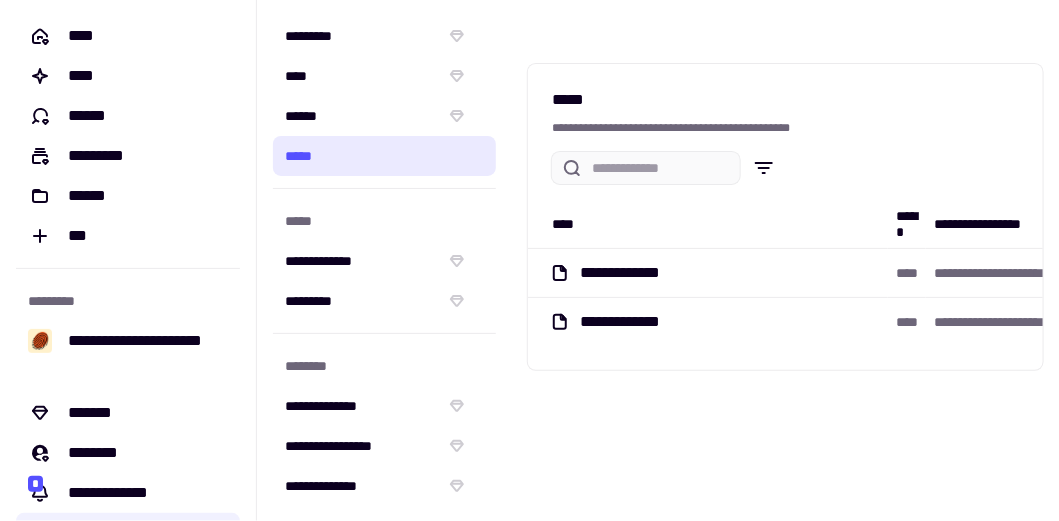scroll, scrollTop: 0, scrollLeft: 0, axis: both 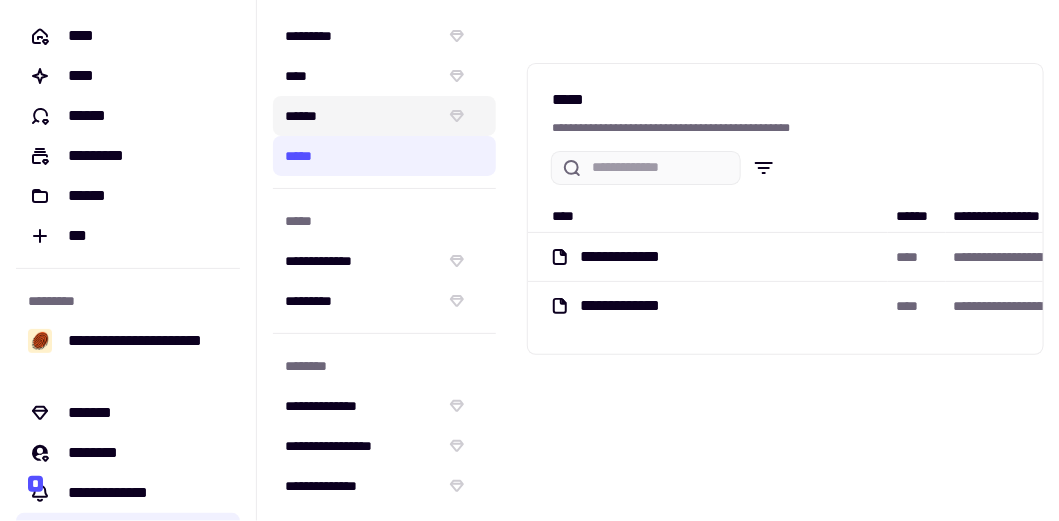 click on "******" 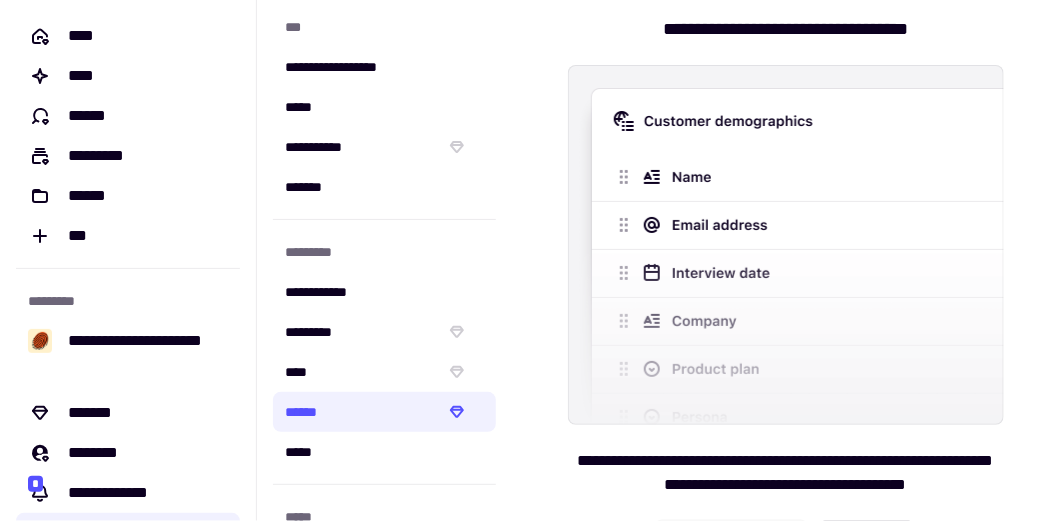 scroll, scrollTop: 0, scrollLeft: 0, axis: both 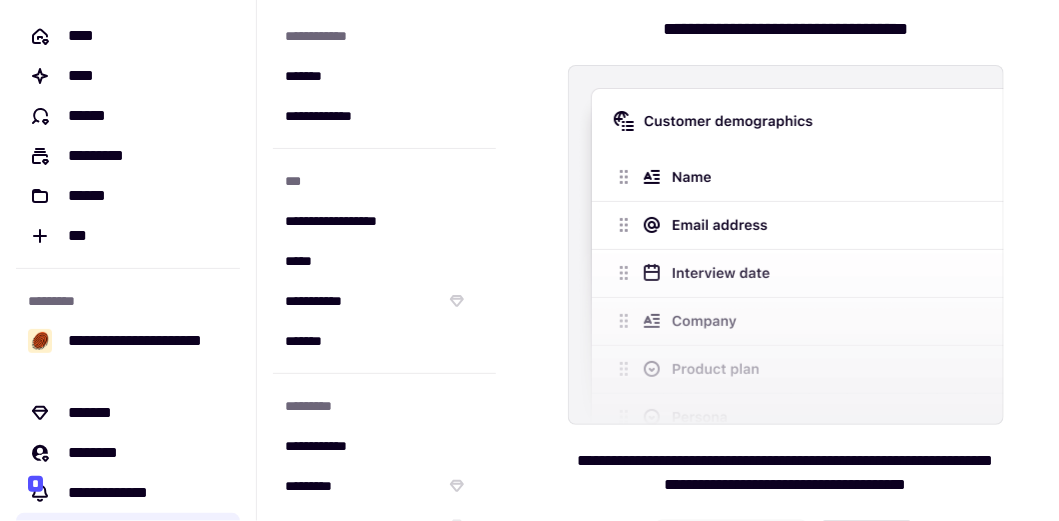 click on "**********" 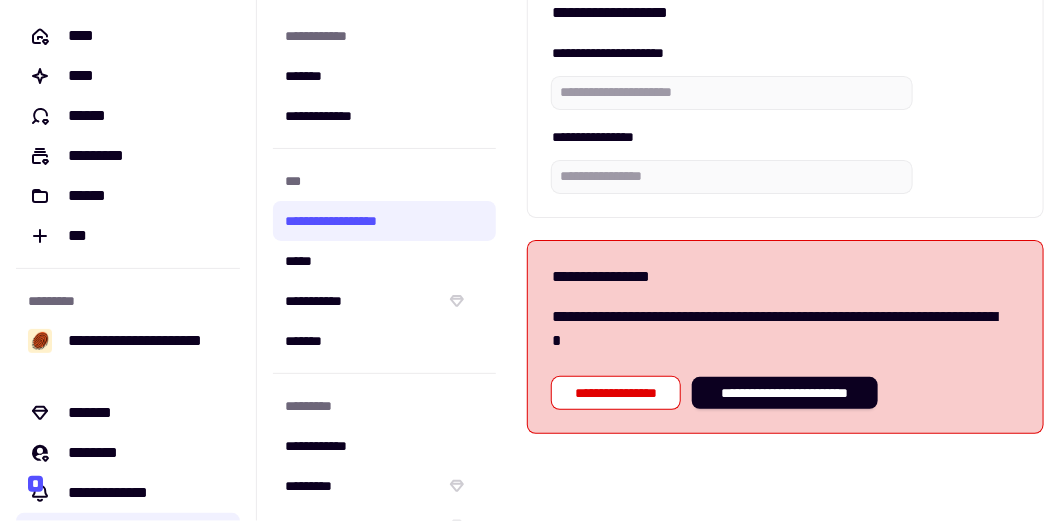 scroll, scrollTop: 0, scrollLeft: 0, axis: both 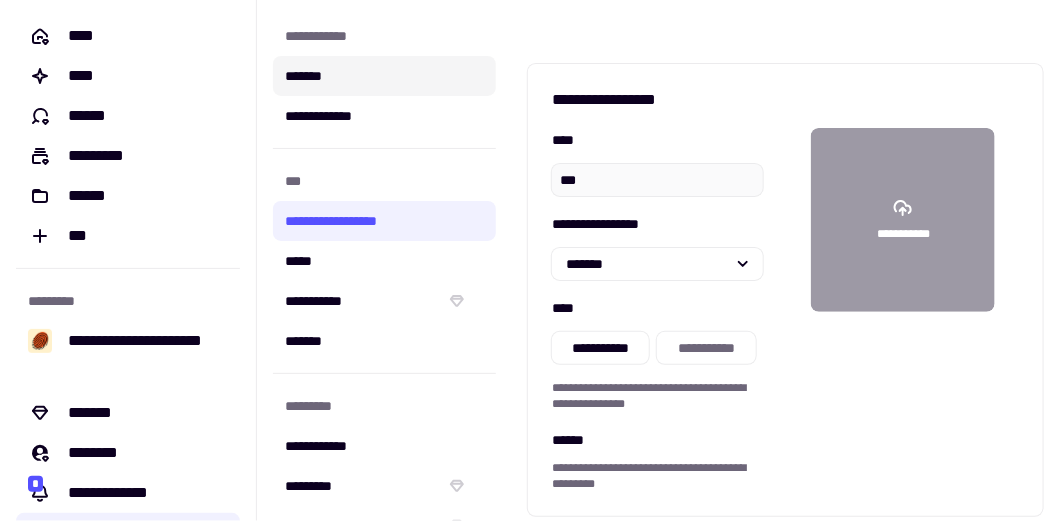 click on "*******" 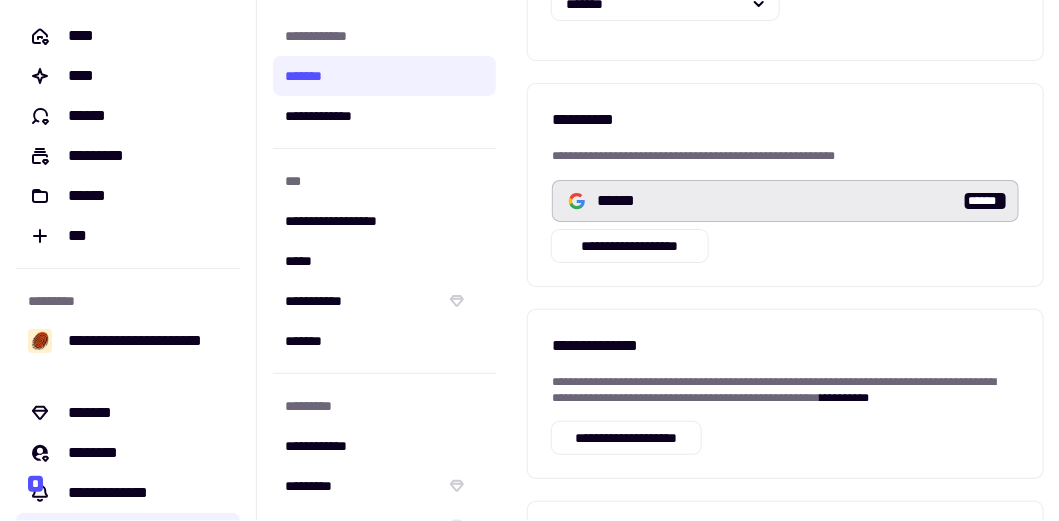 scroll, scrollTop: 686, scrollLeft: 0, axis: vertical 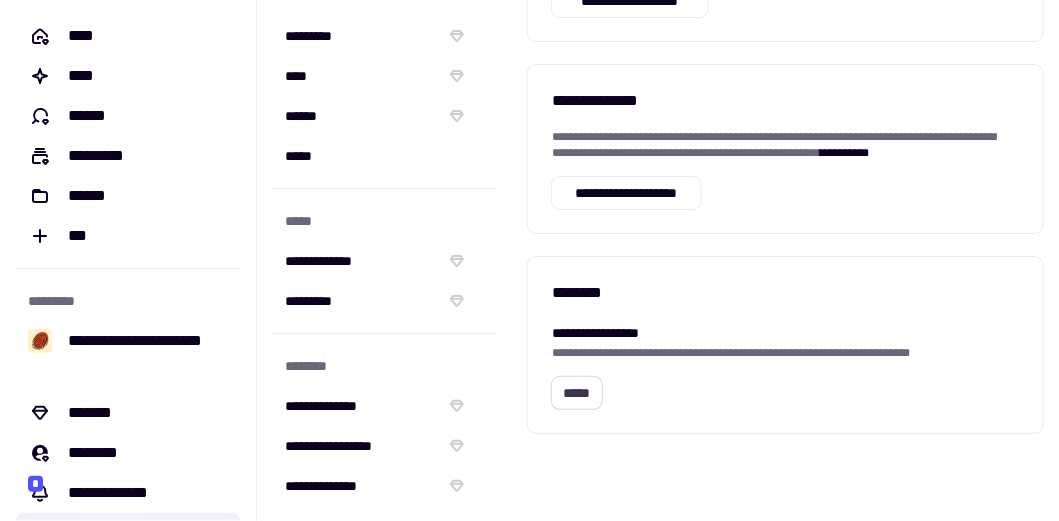 click on "*****" 